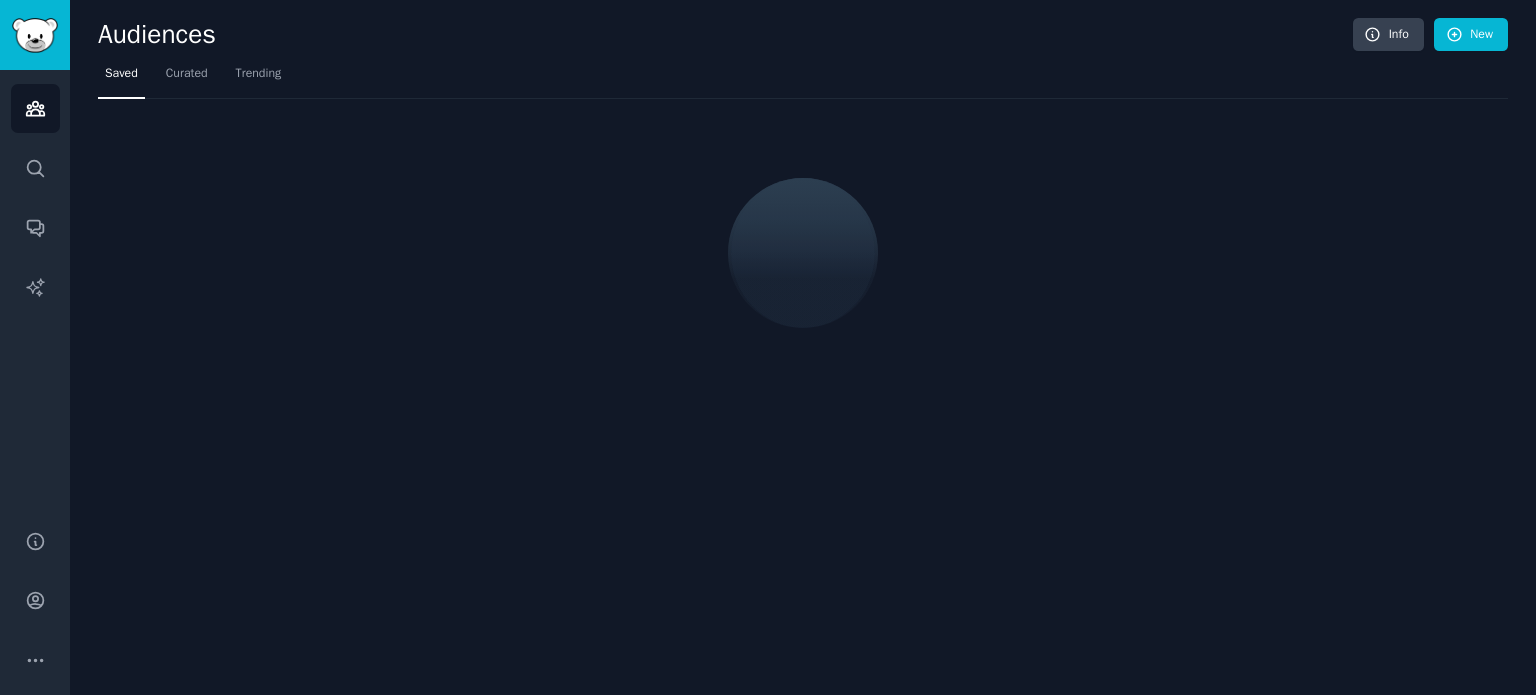 scroll, scrollTop: 0, scrollLeft: 0, axis: both 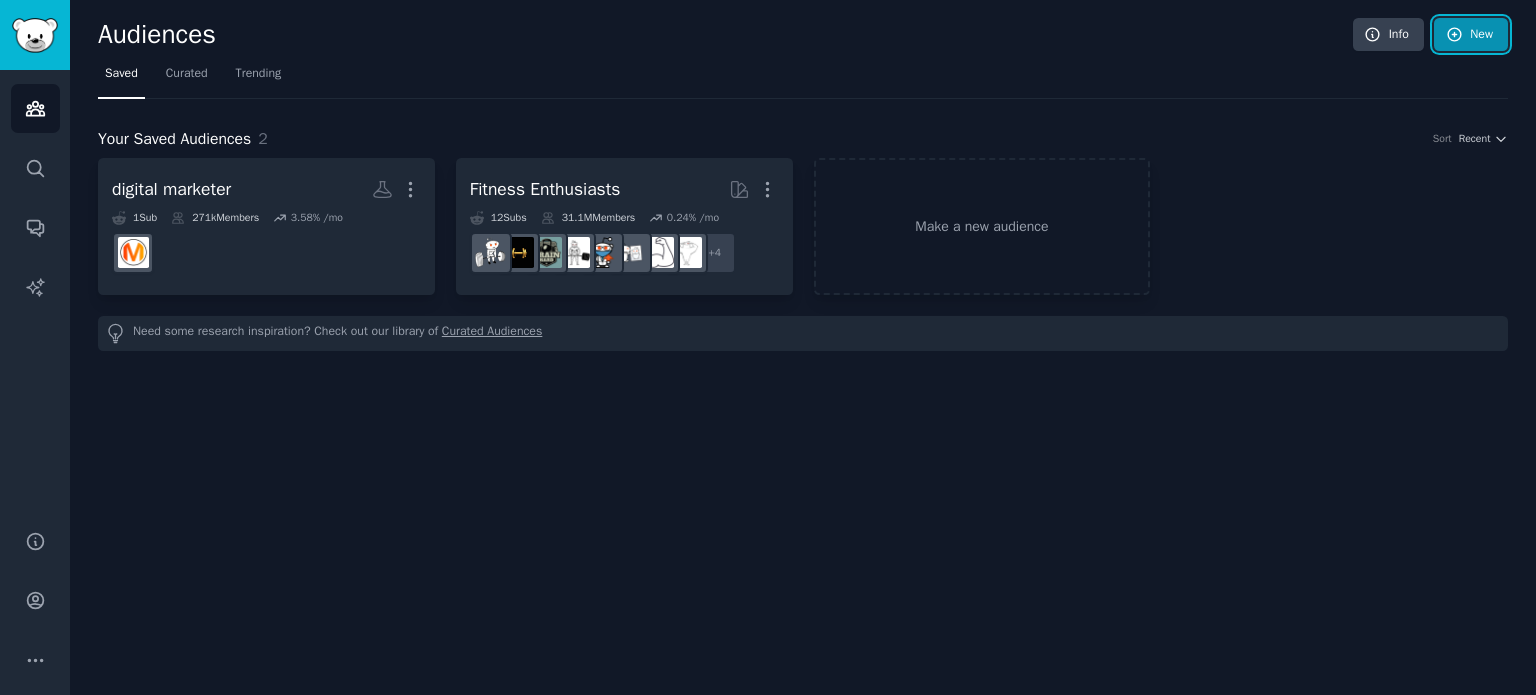 click on "New" at bounding box center (1471, 35) 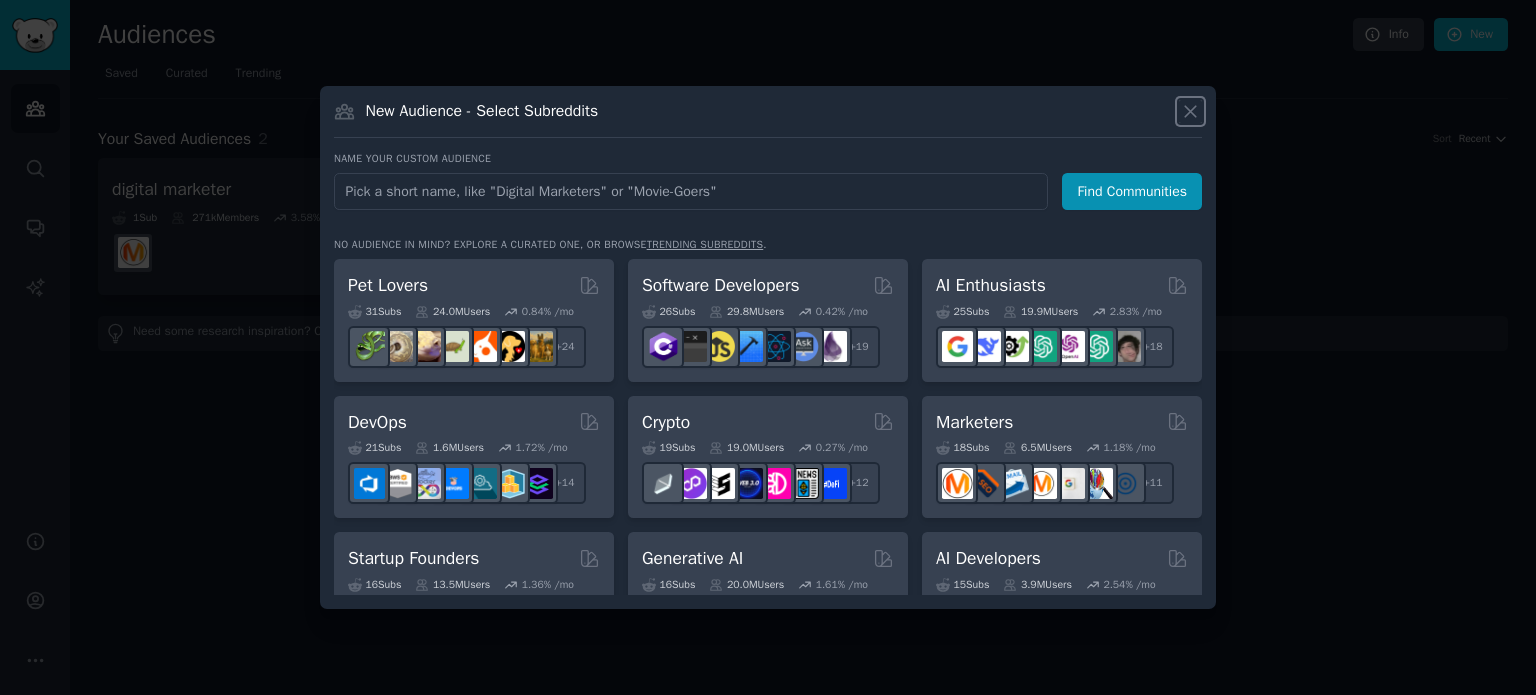 click 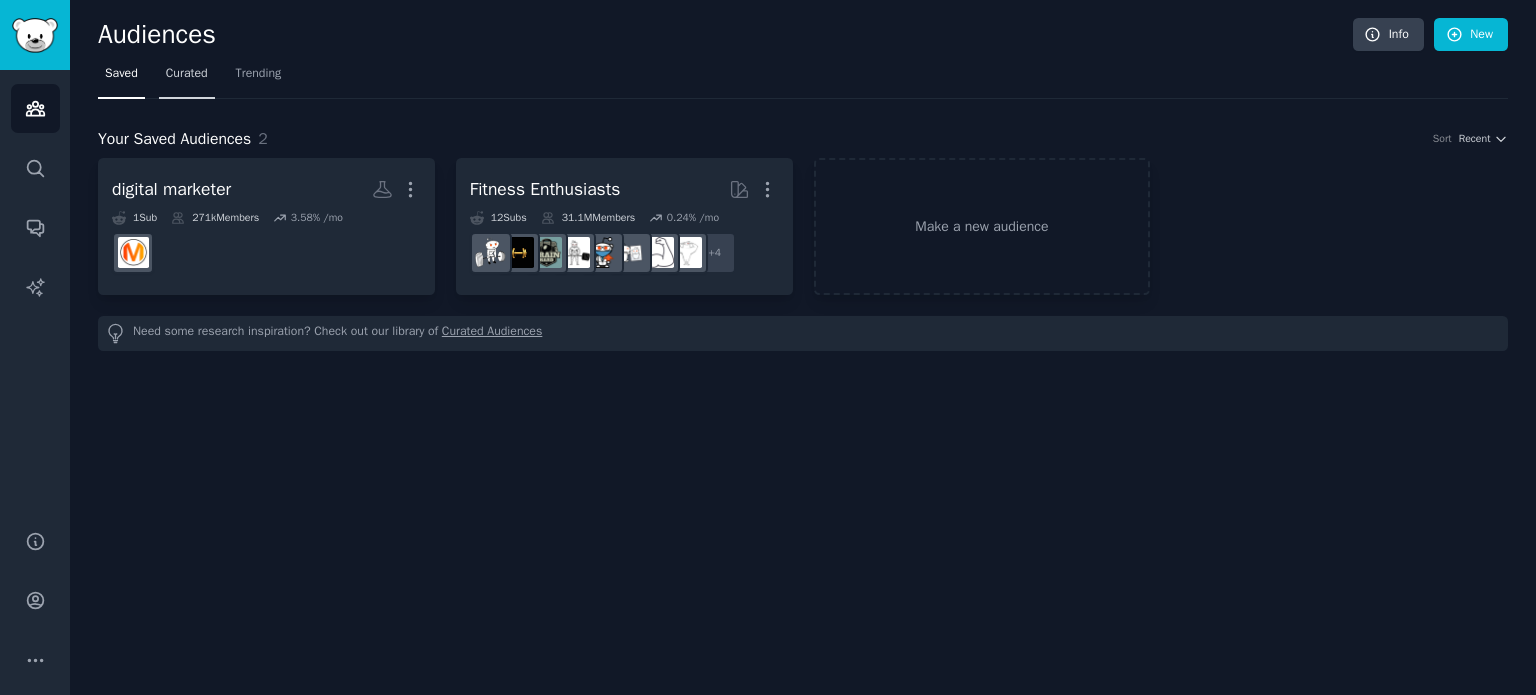 click on "Curated" at bounding box center (187, 74) 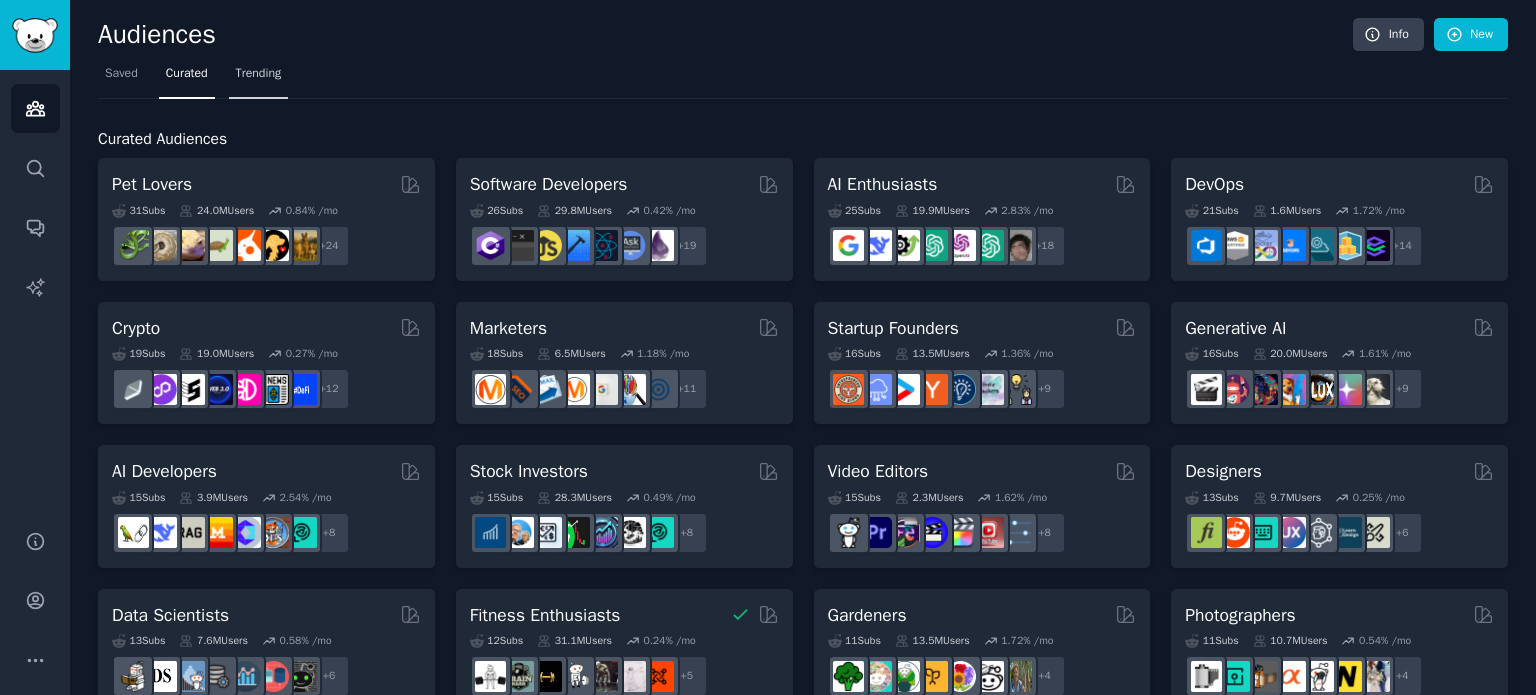 click on "Trending" at bounding box center (259, 74) 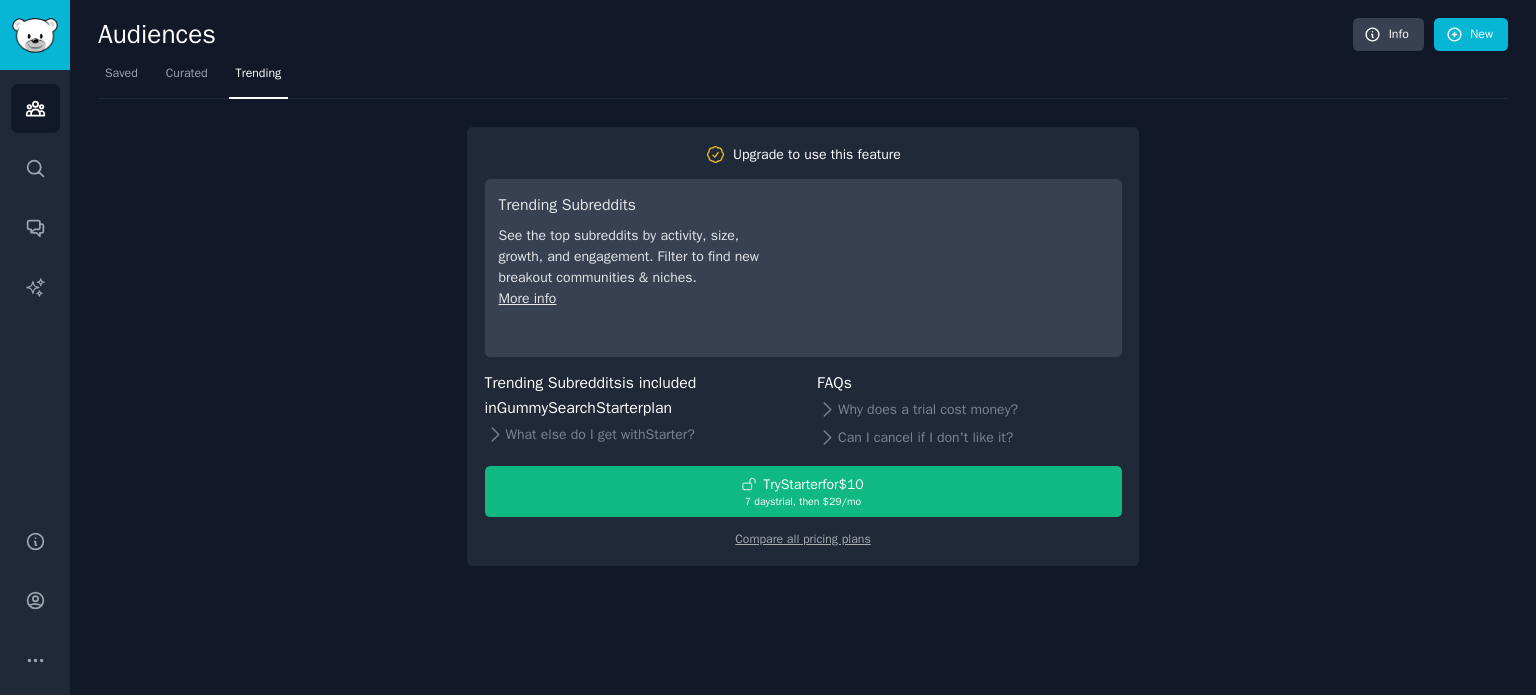 click on "Saved Curated Trending" at bounding box center (803, 78) 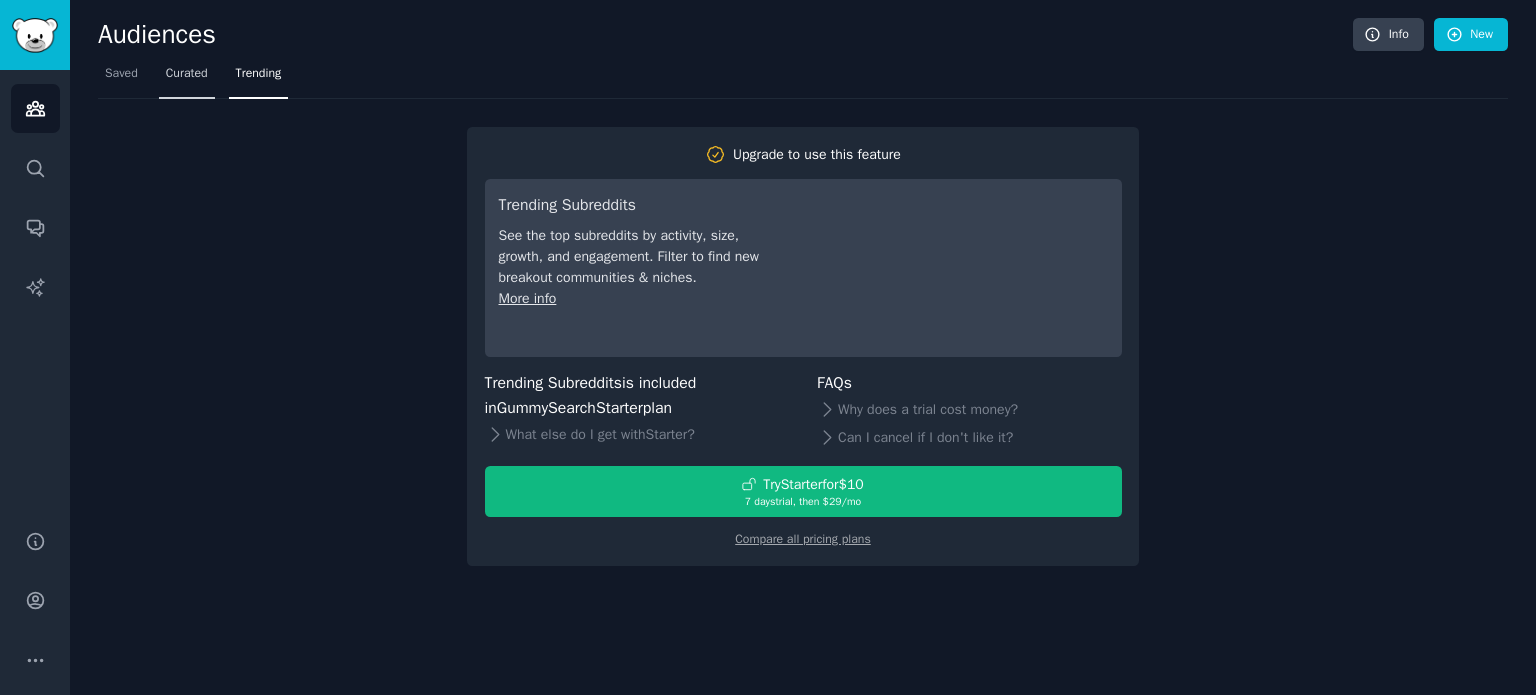 click on "Curated" at bounding box center (187, 78) 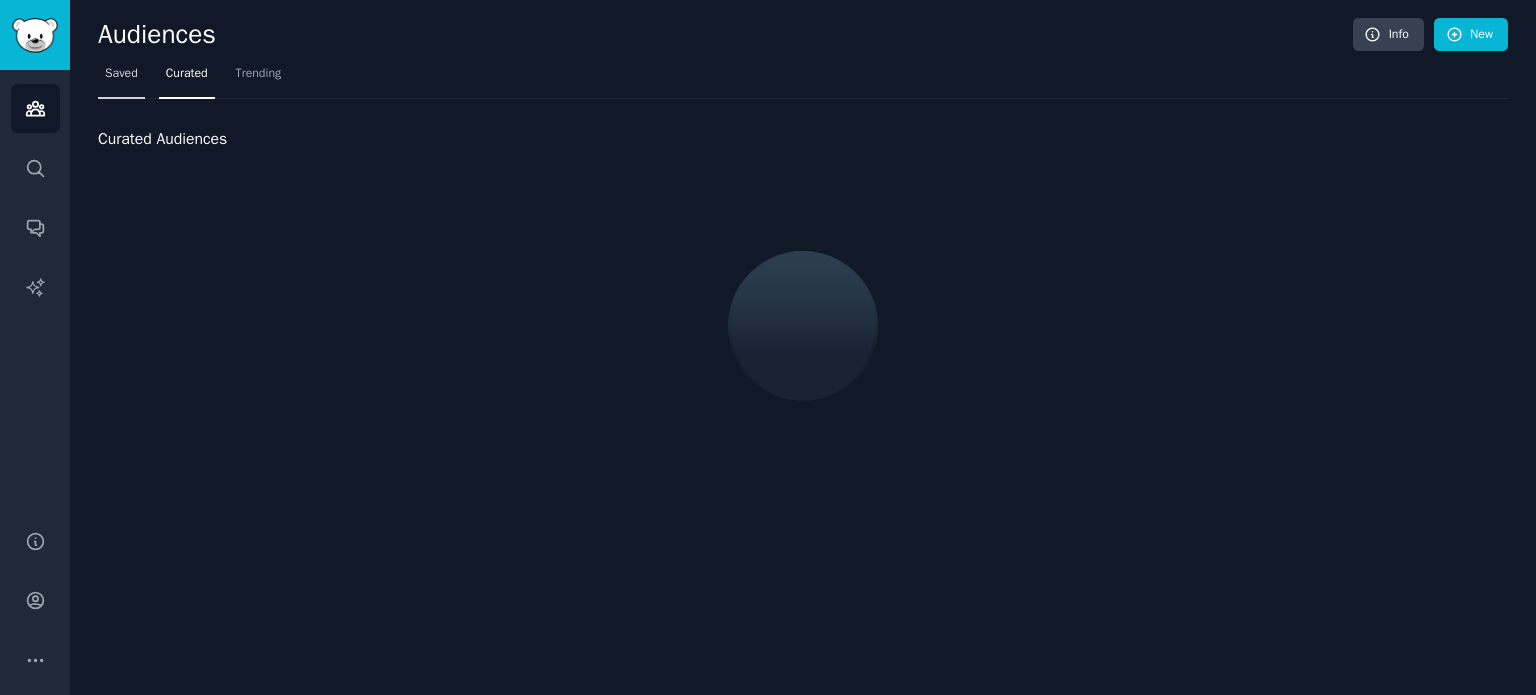 click on "Saved" at bounding box center (121, 74) 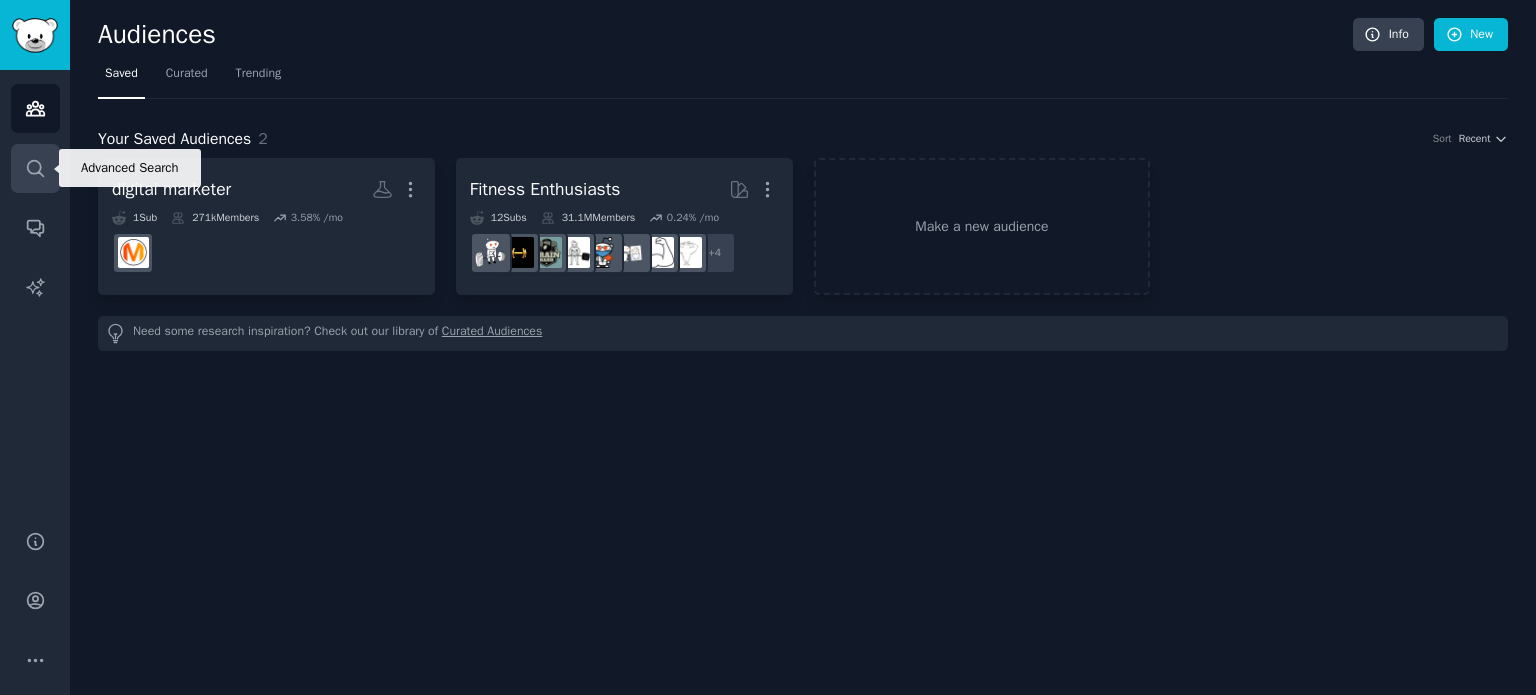 click 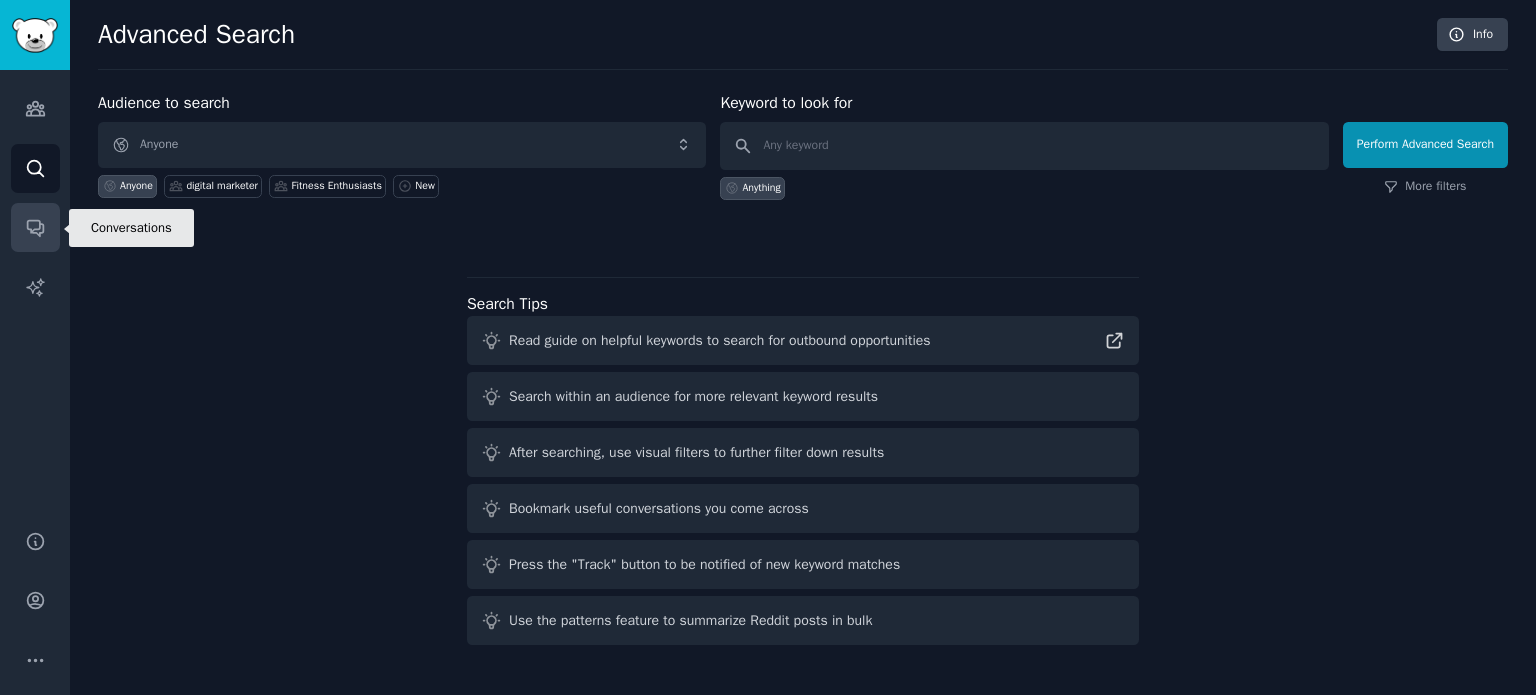 click 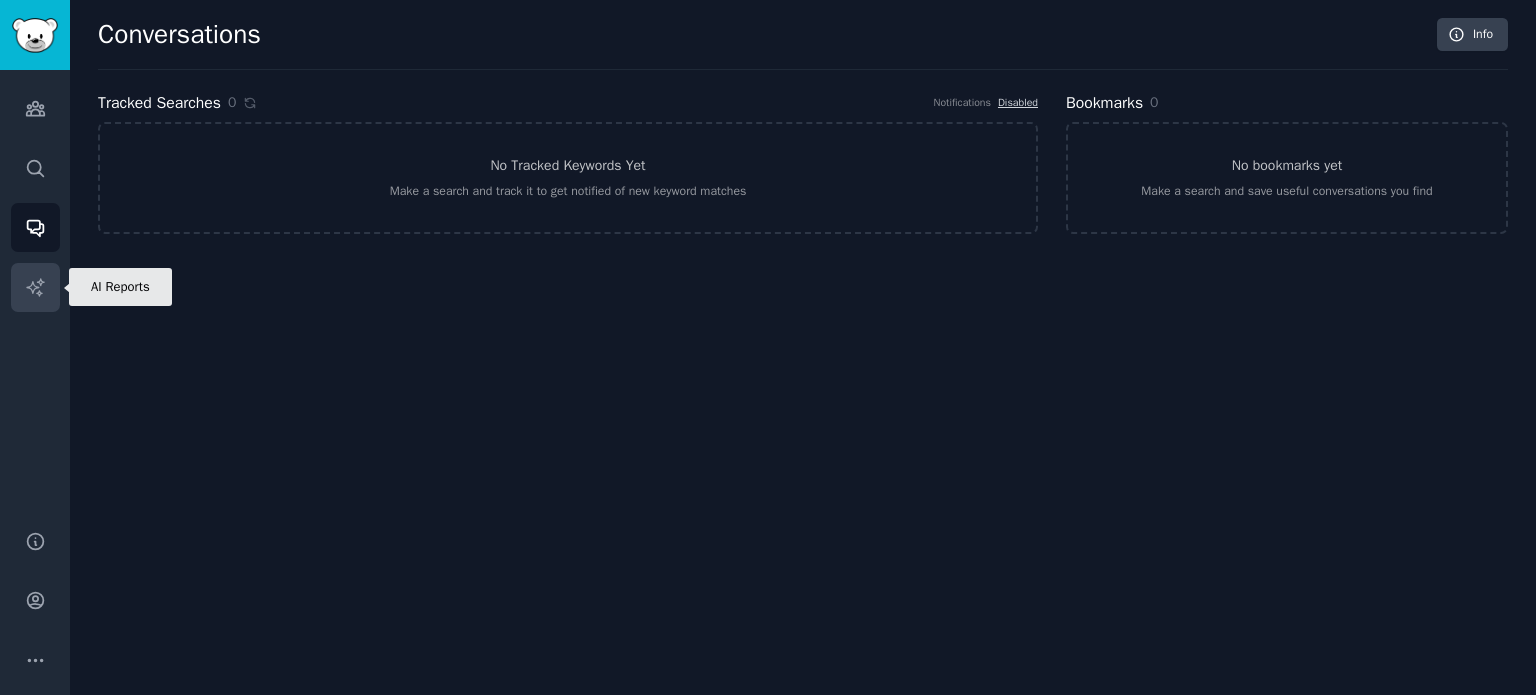 click on "AI Reports" at bounding box center [35, 287] 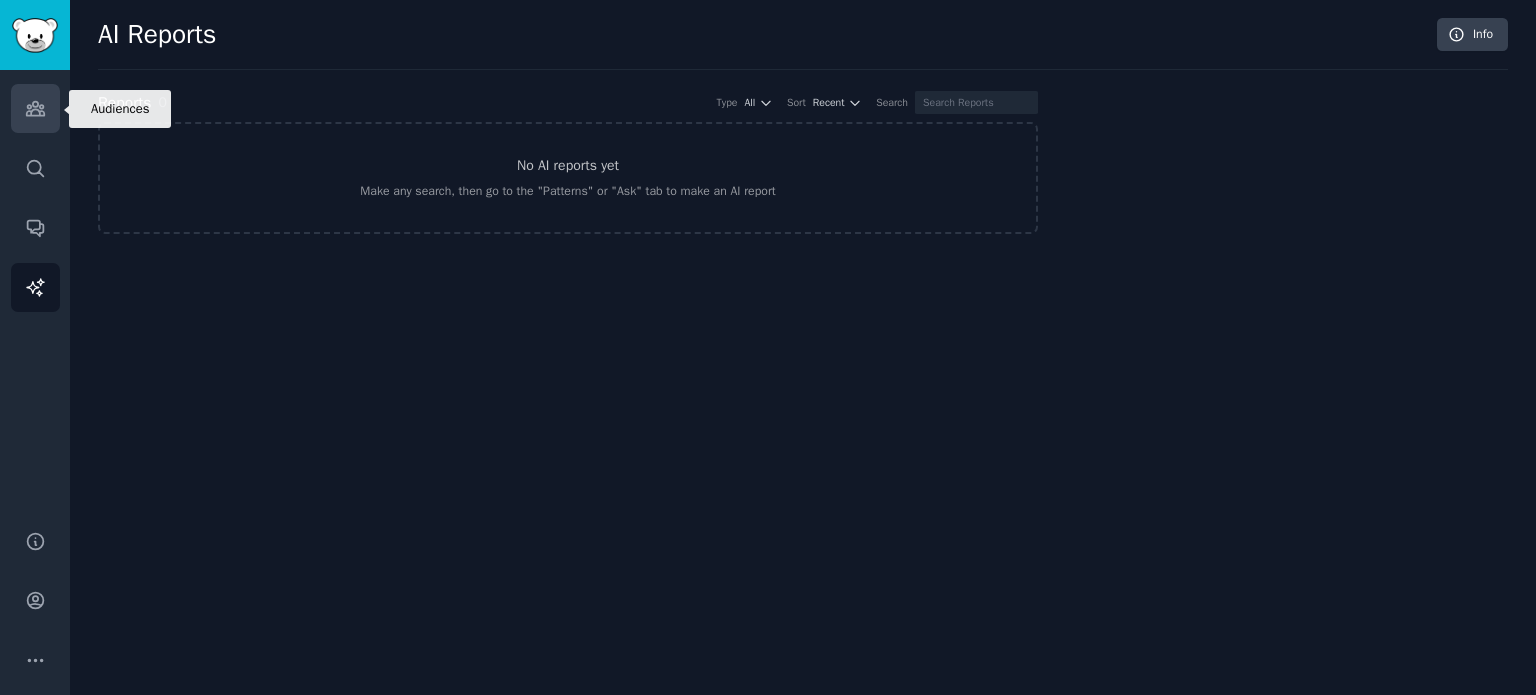 click 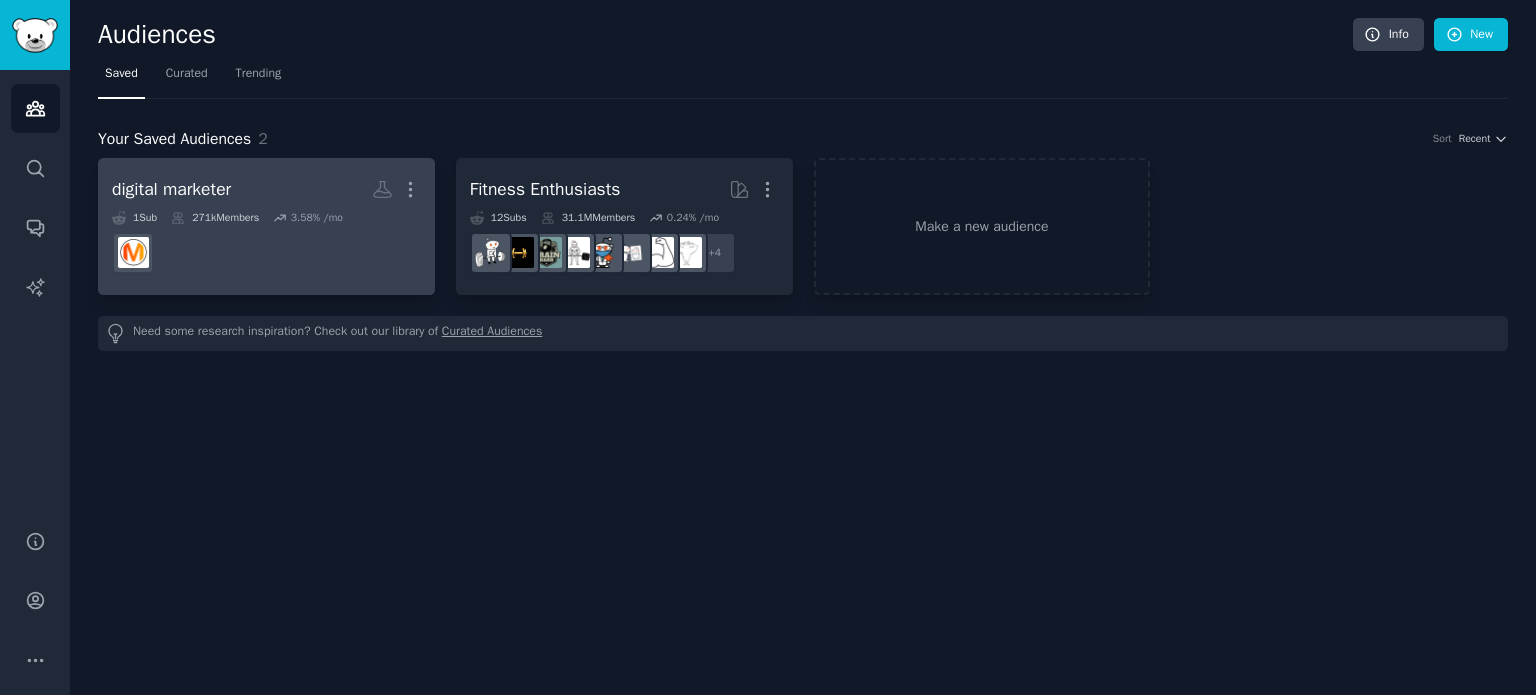 click on "271k  Members" at bounding box center (215, 218) 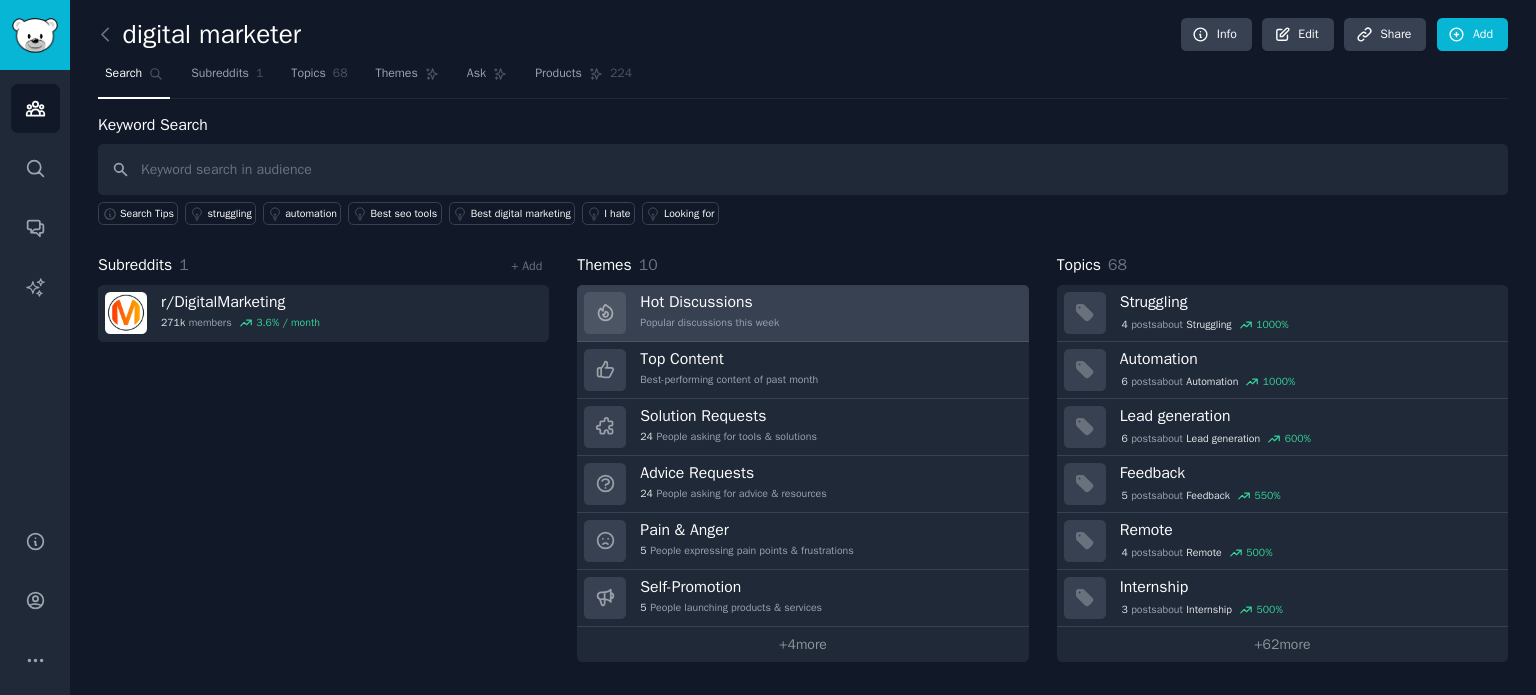 click on "Hot Discussions Popular discussions this week" at bounding box center (802, 313) 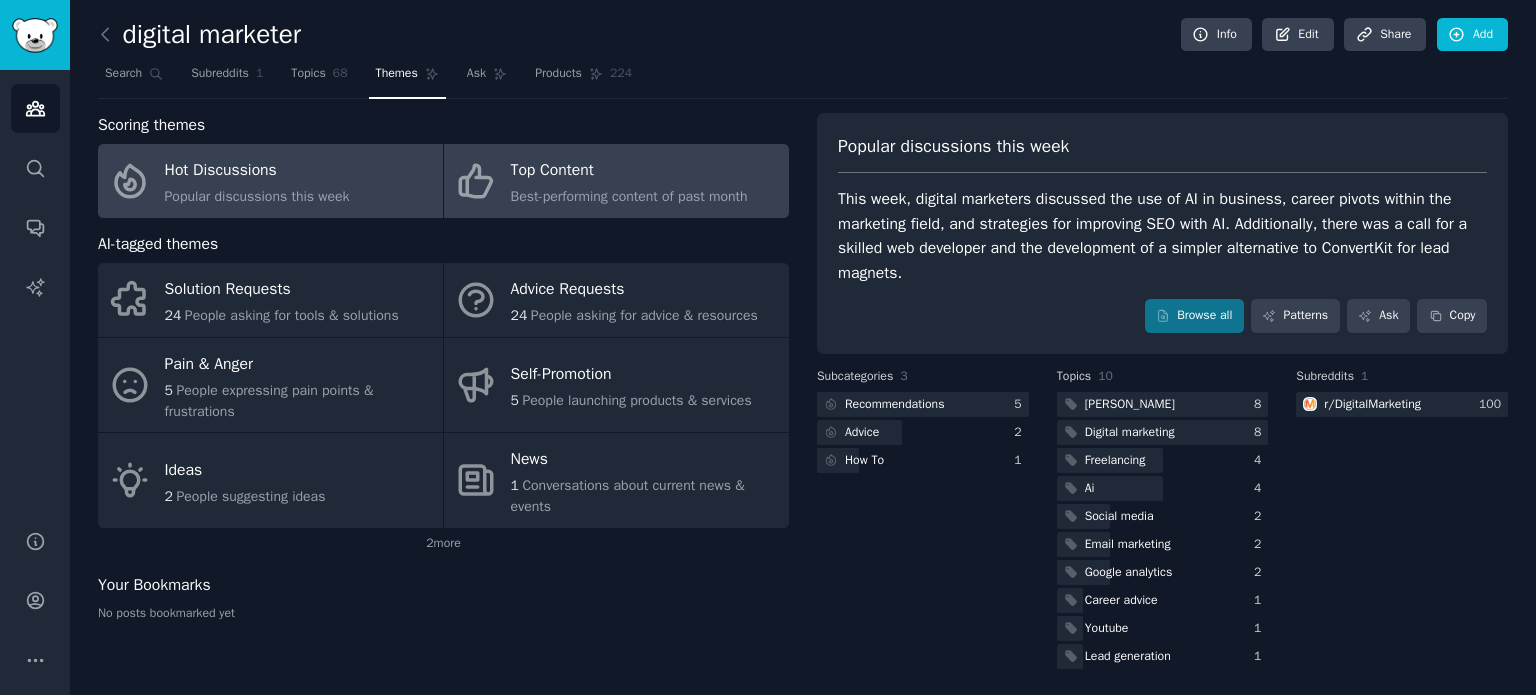 click on "Top Content" at bounding box center [629, 171] 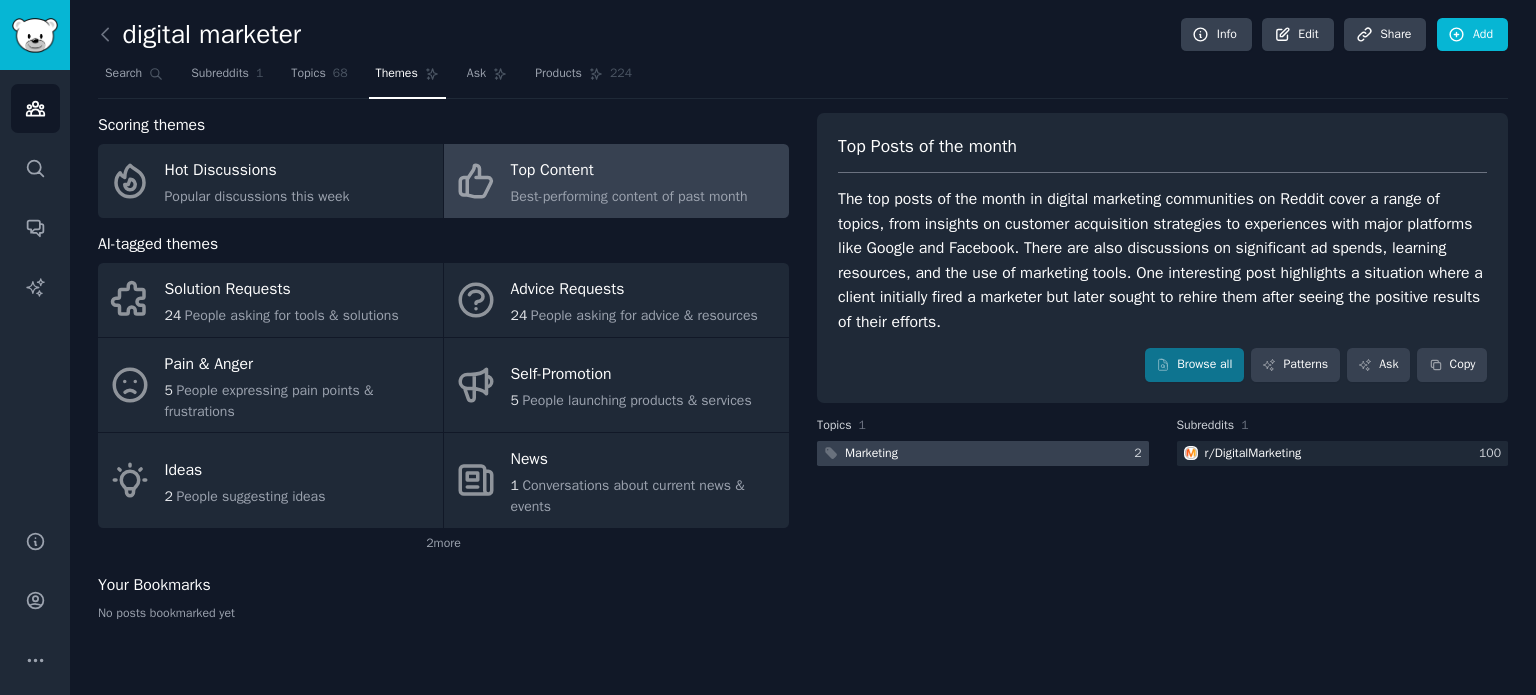click at bounding box center [983, 453] 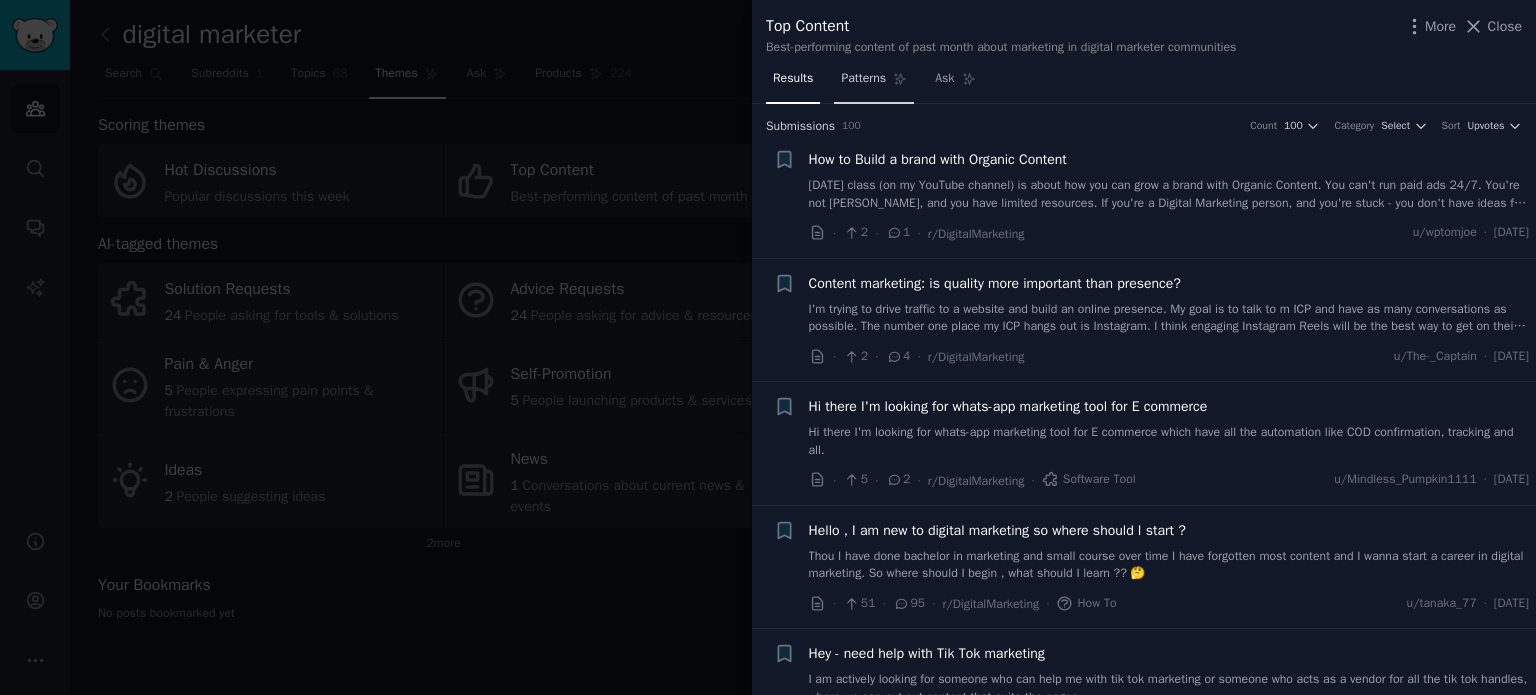 click on "Patterns" at bounding box center (863, 79) 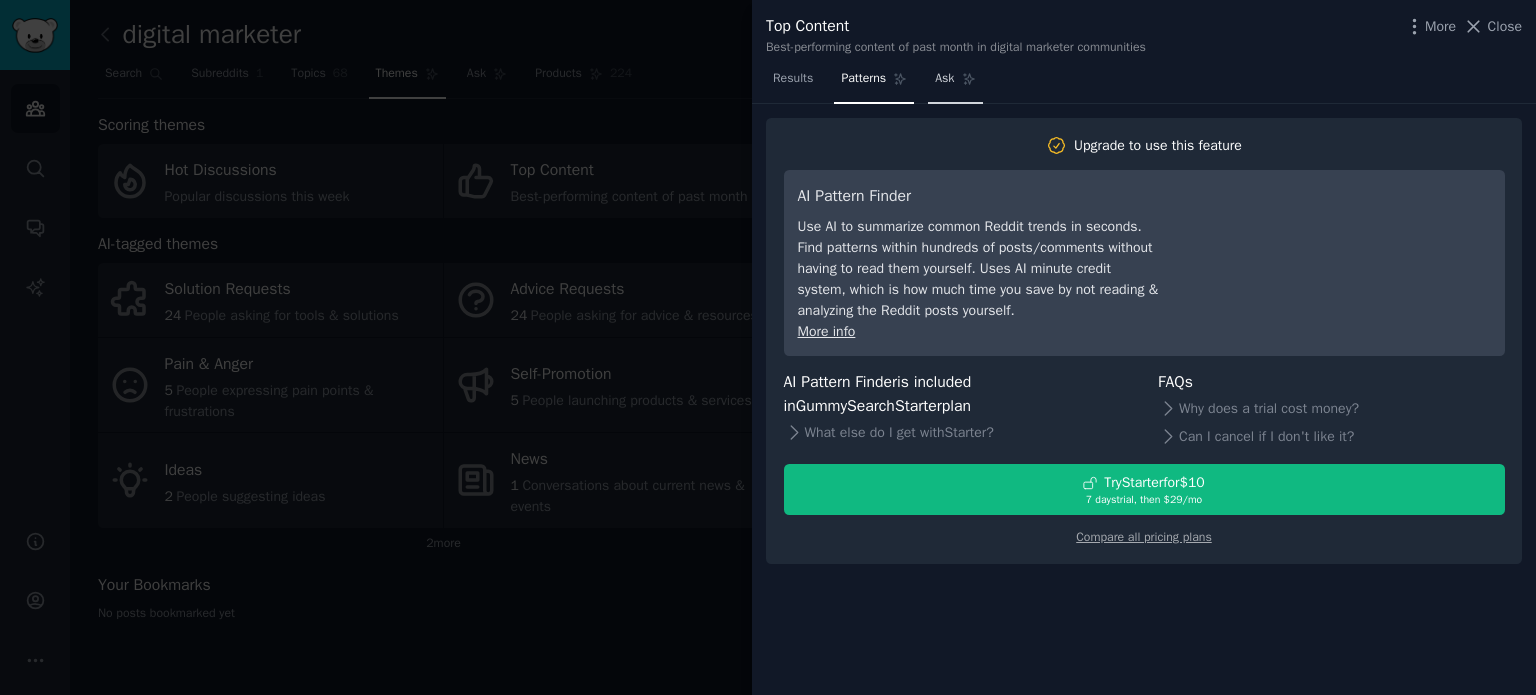 click on "Ask" at bounding box center (944, 79) 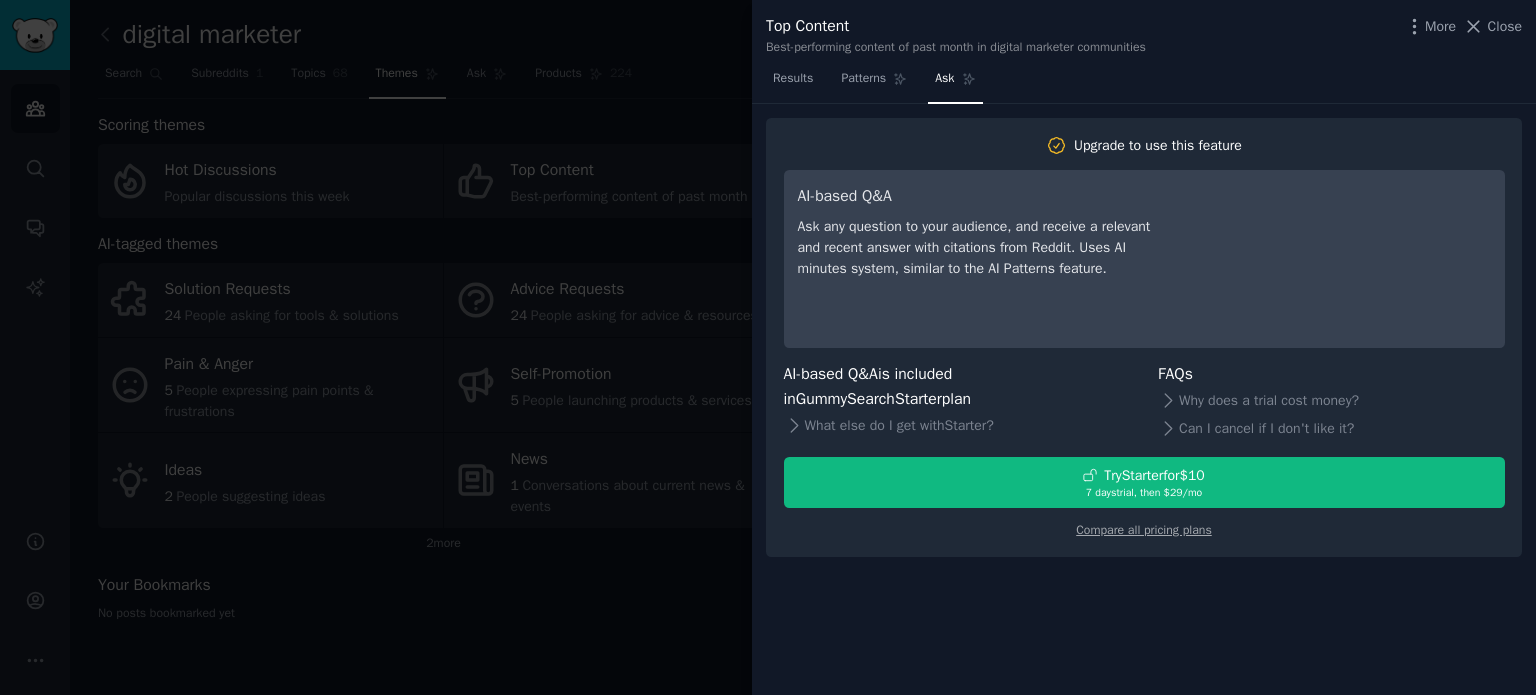 click at bounding box center [768, 347] 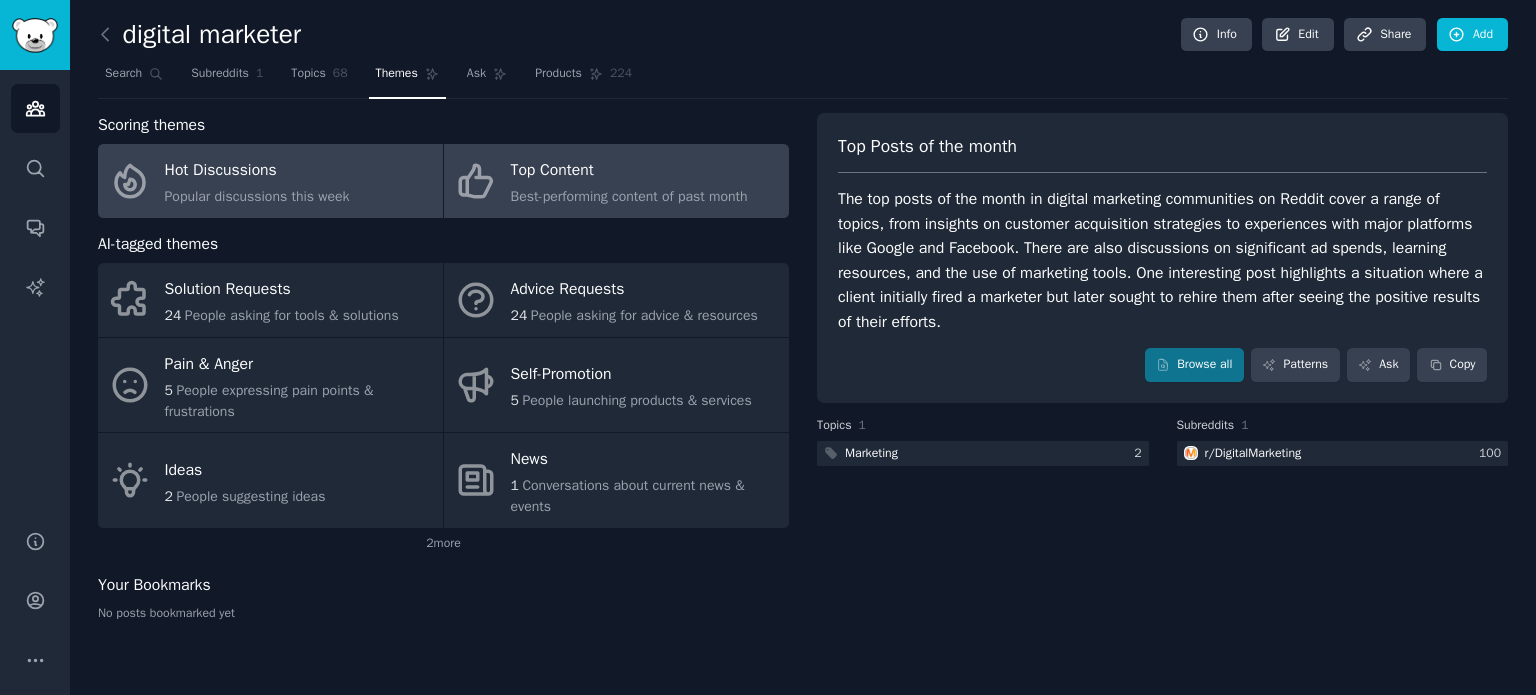 click on "Popular discussions this week" 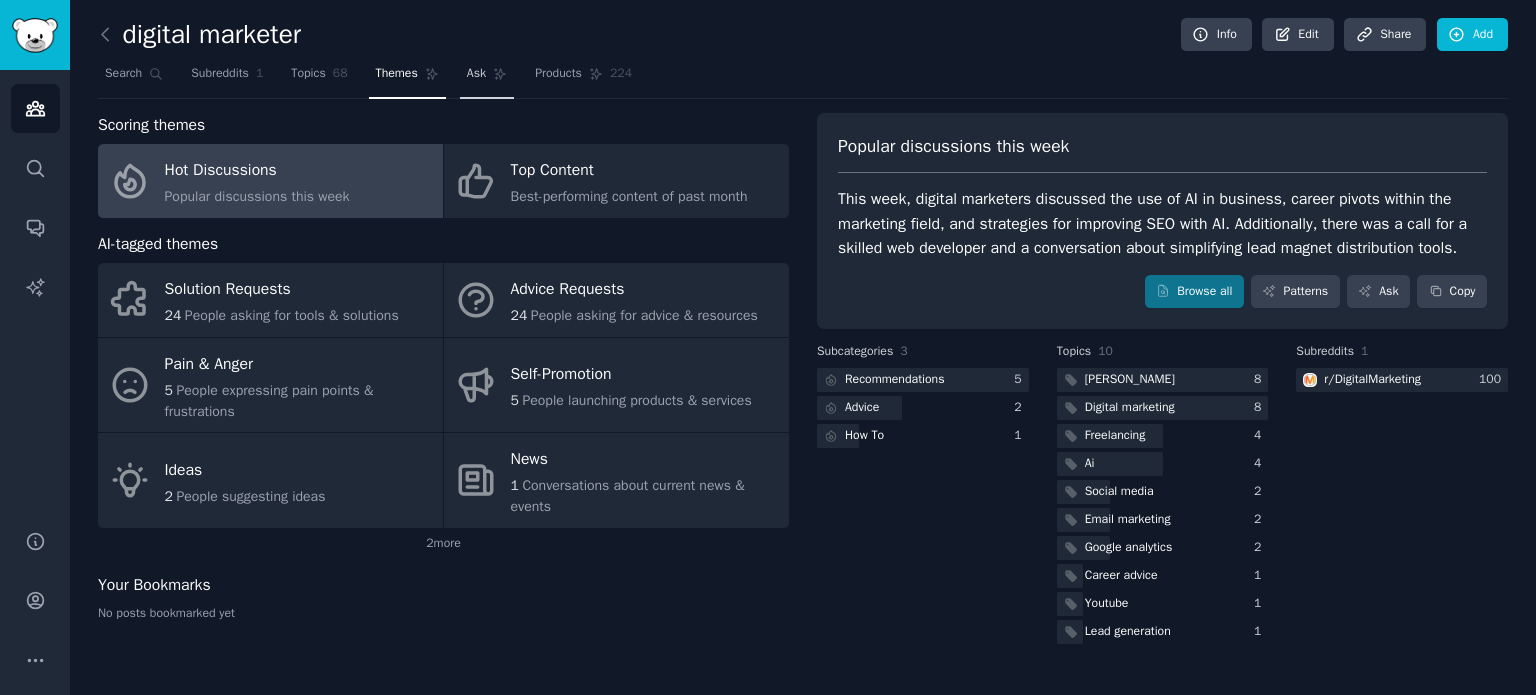 click on "Ask" at bounding box center [487, 78] 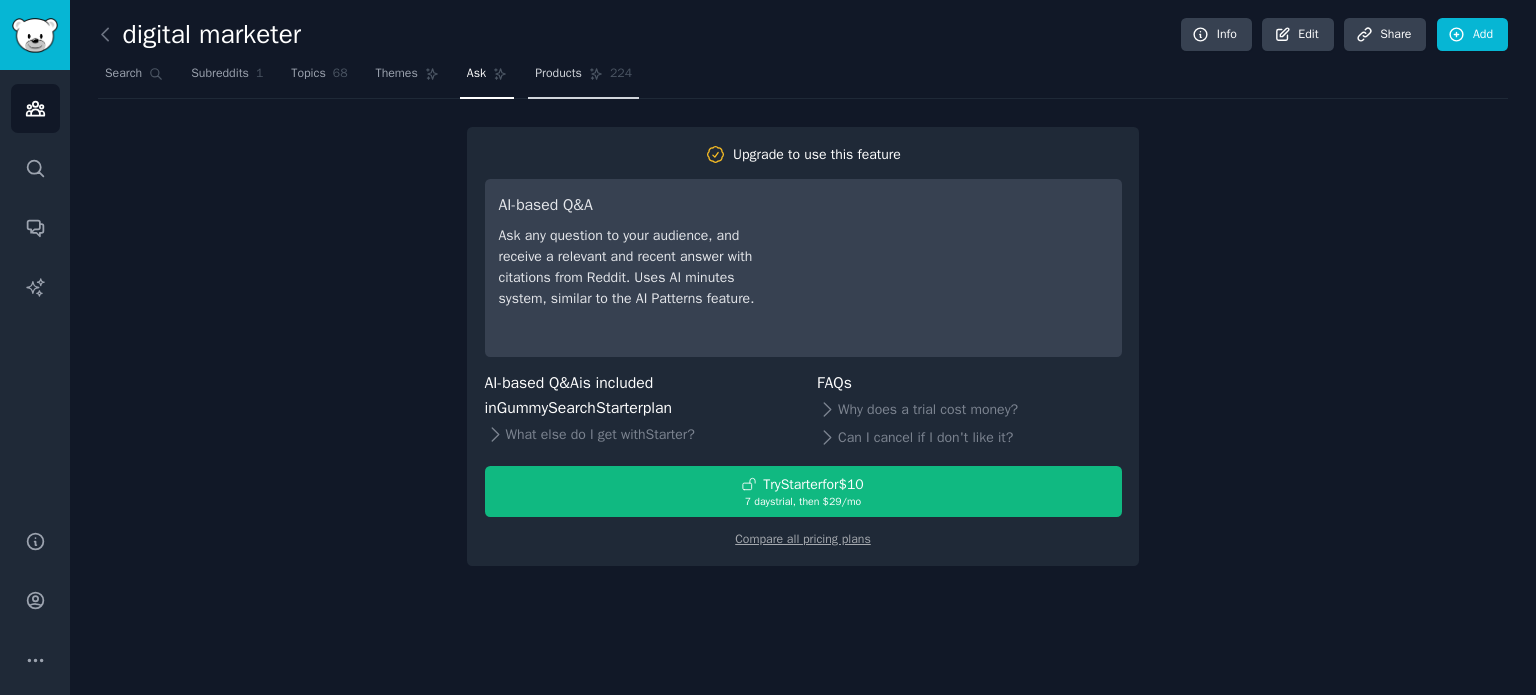 click on "Products 224" at bounding box center (583, 78) 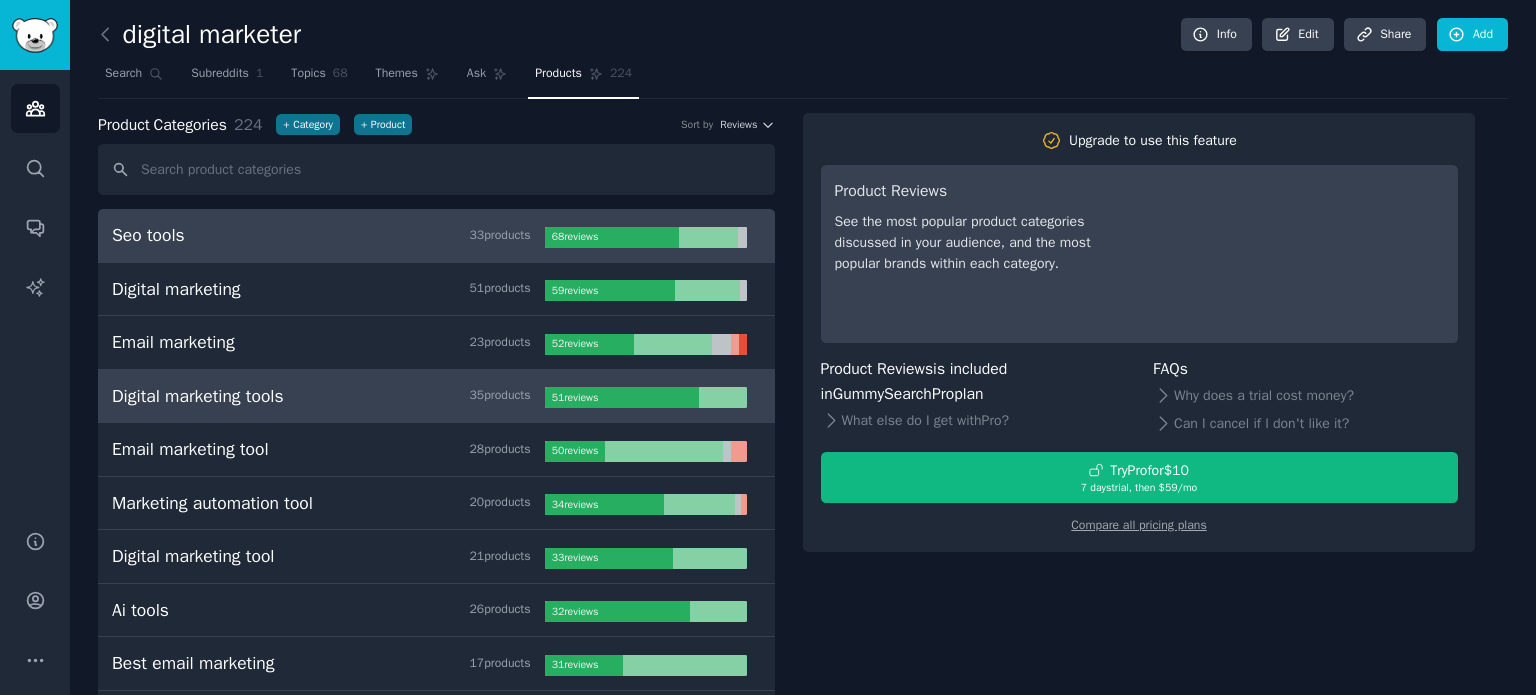 scroll, scrollTop: 0, scrollLeft: 0, axis: both 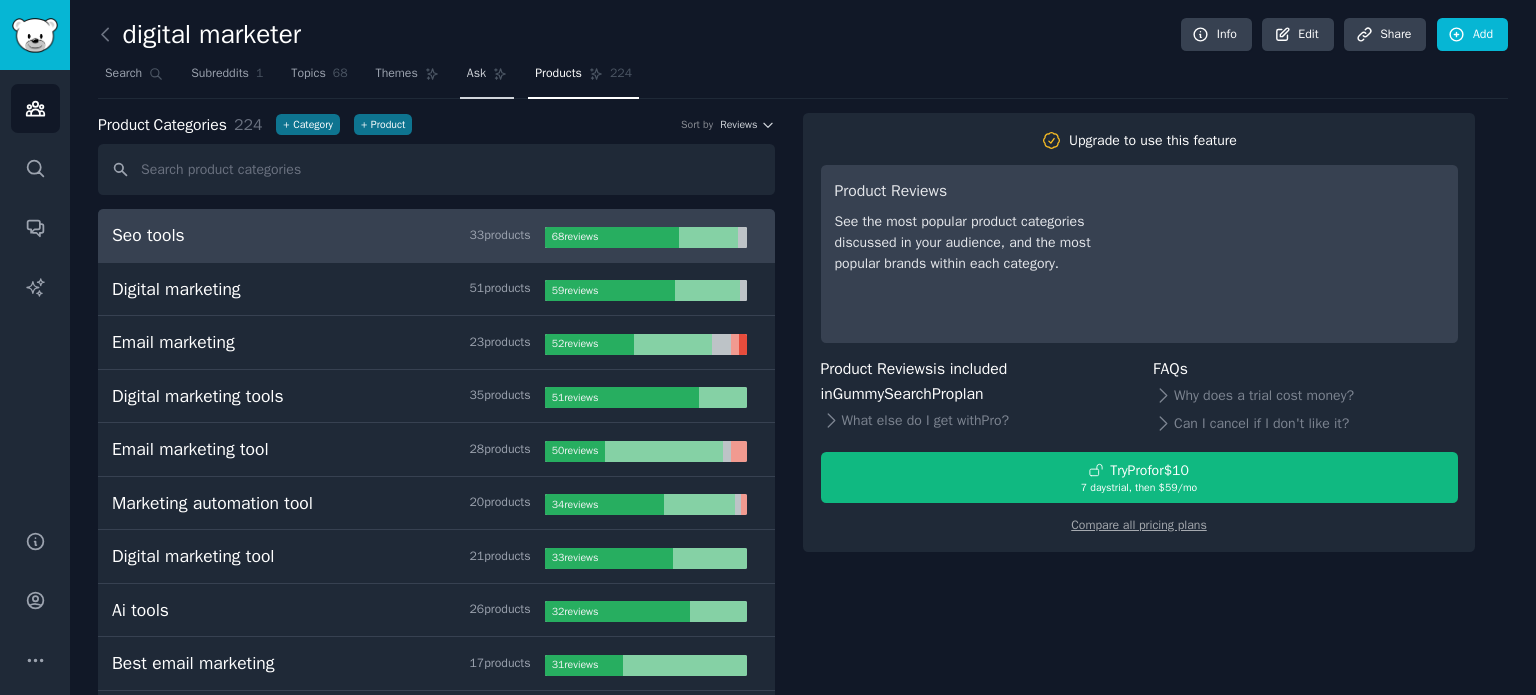 click on "Ask" at bounding box center (476, 74) 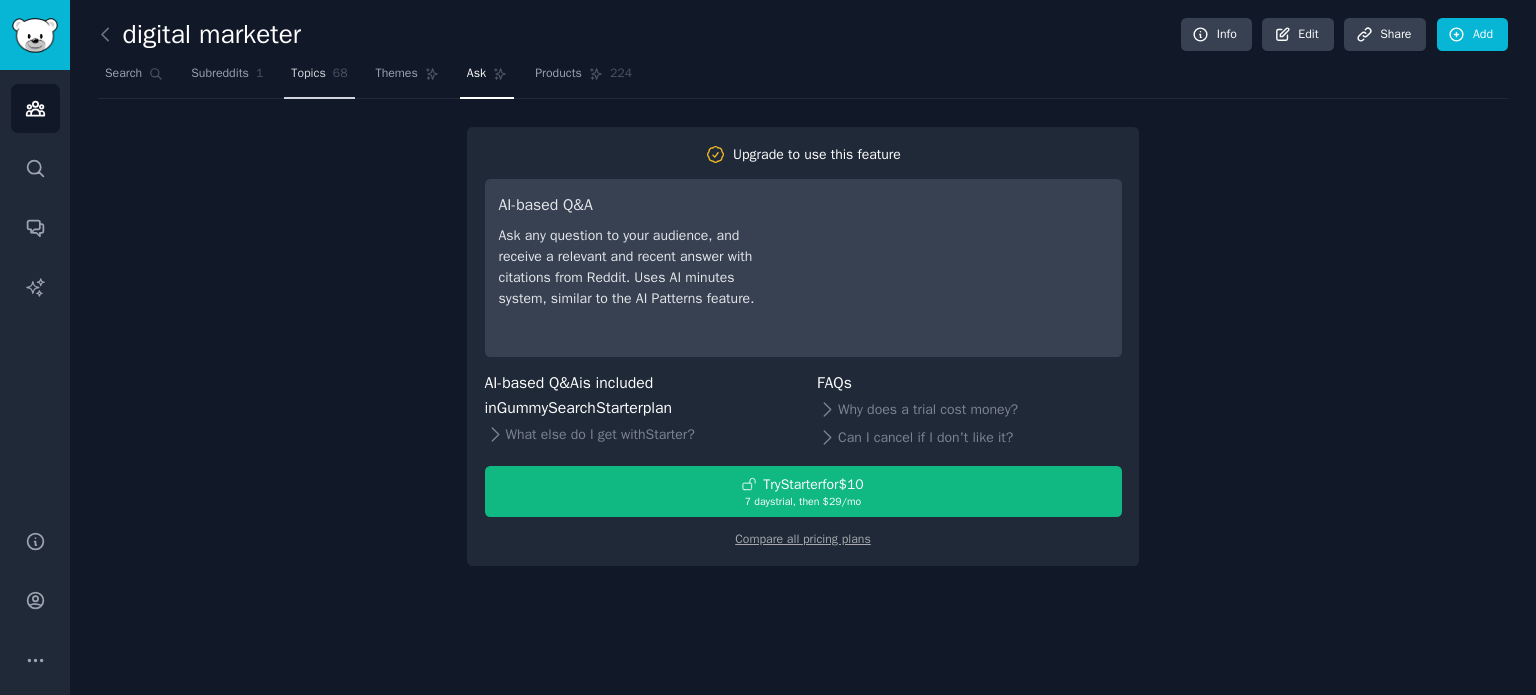 click on "68" 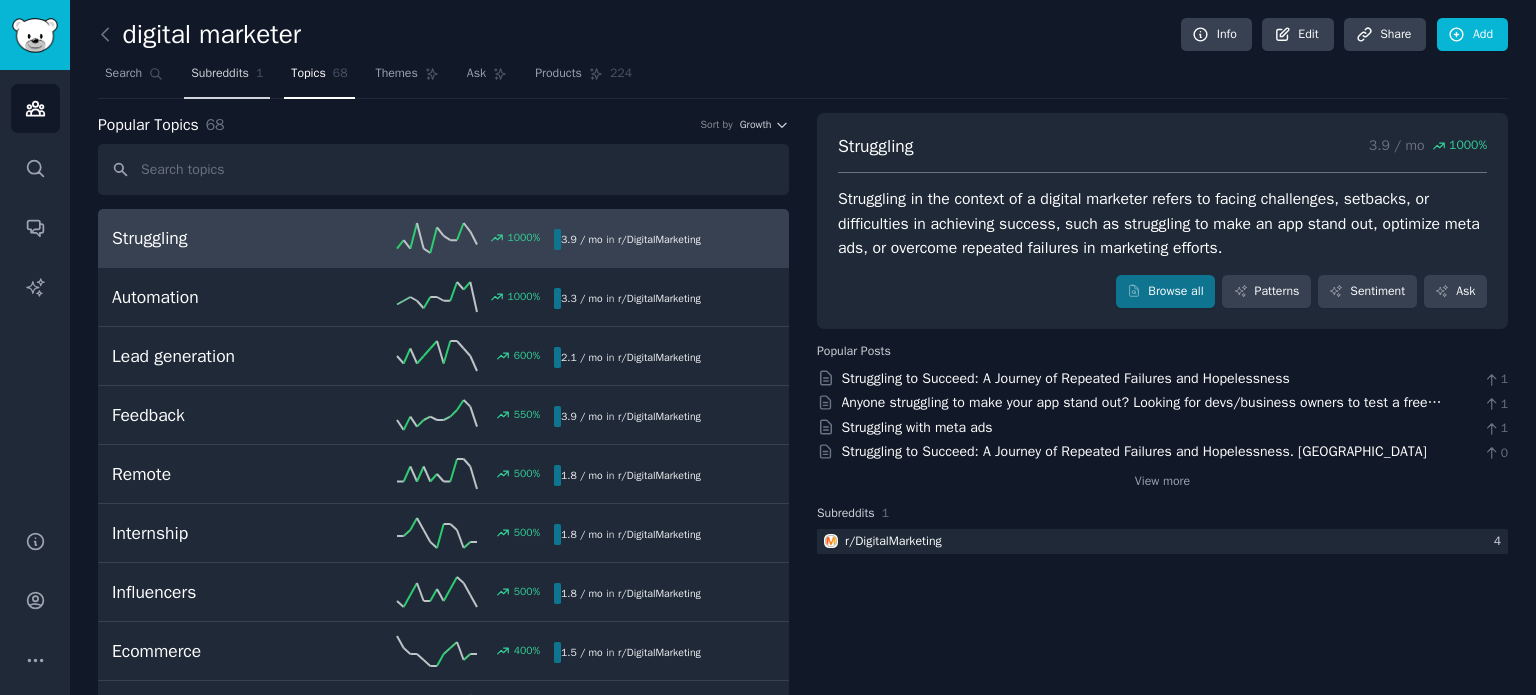click on "Subreddits" at bounding box center [220, 74] 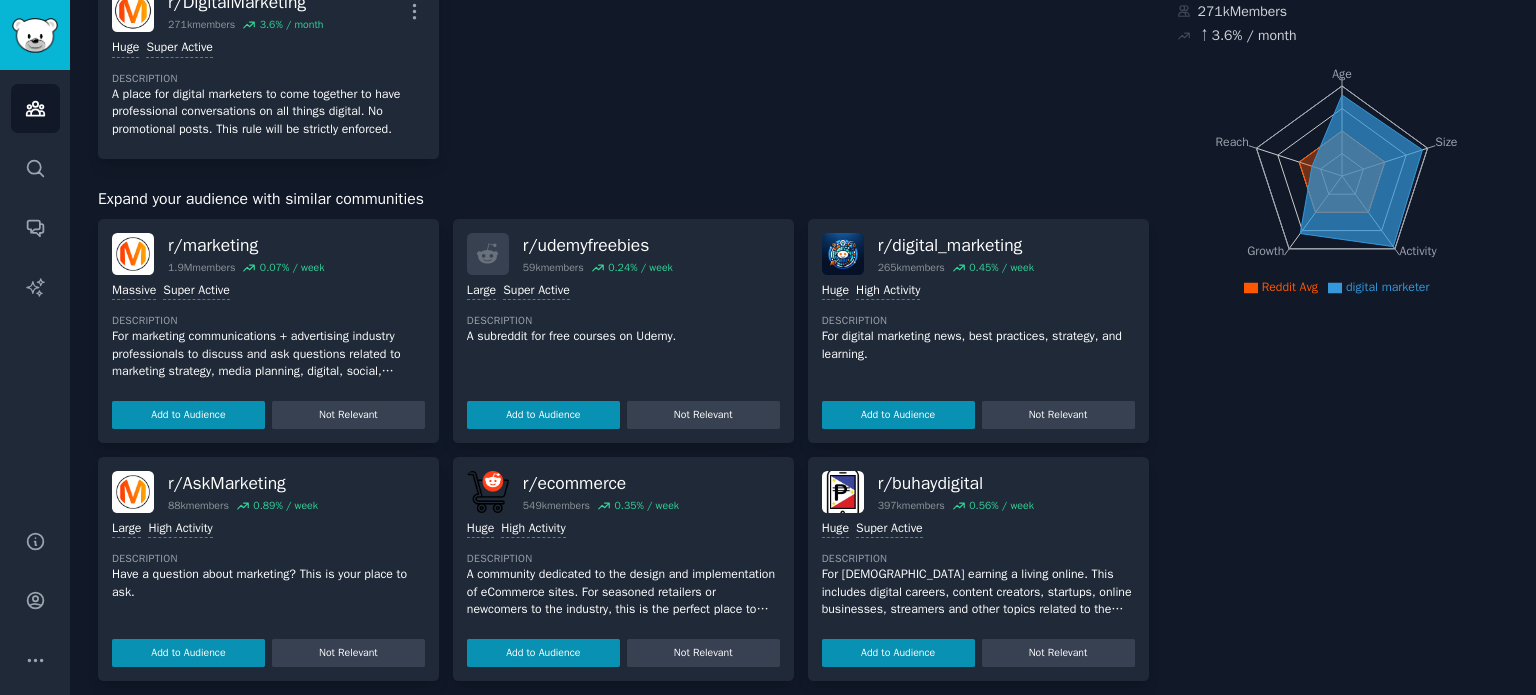 scroll, scrollTop: 0, scrollLeft: 0, axis: both 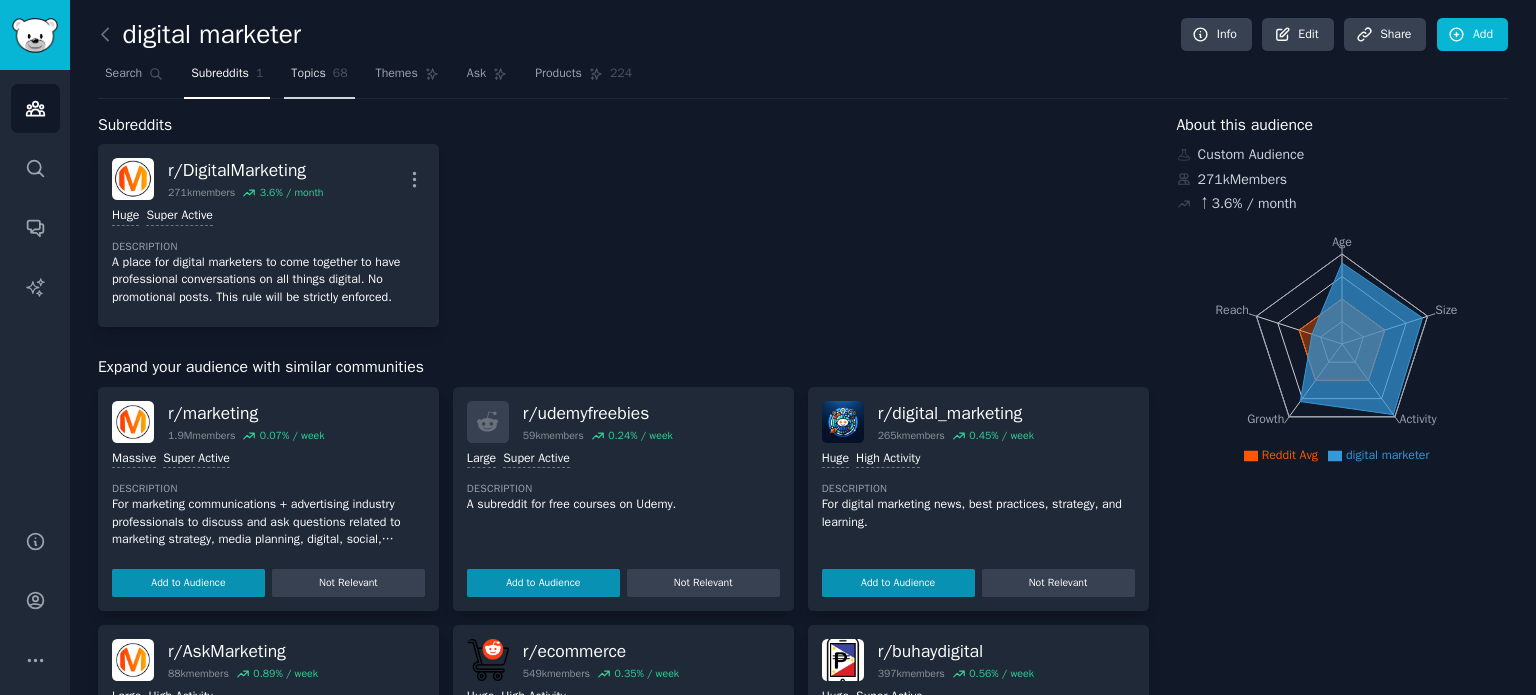 click on "Topics 68" at bounding box center [319, 78] 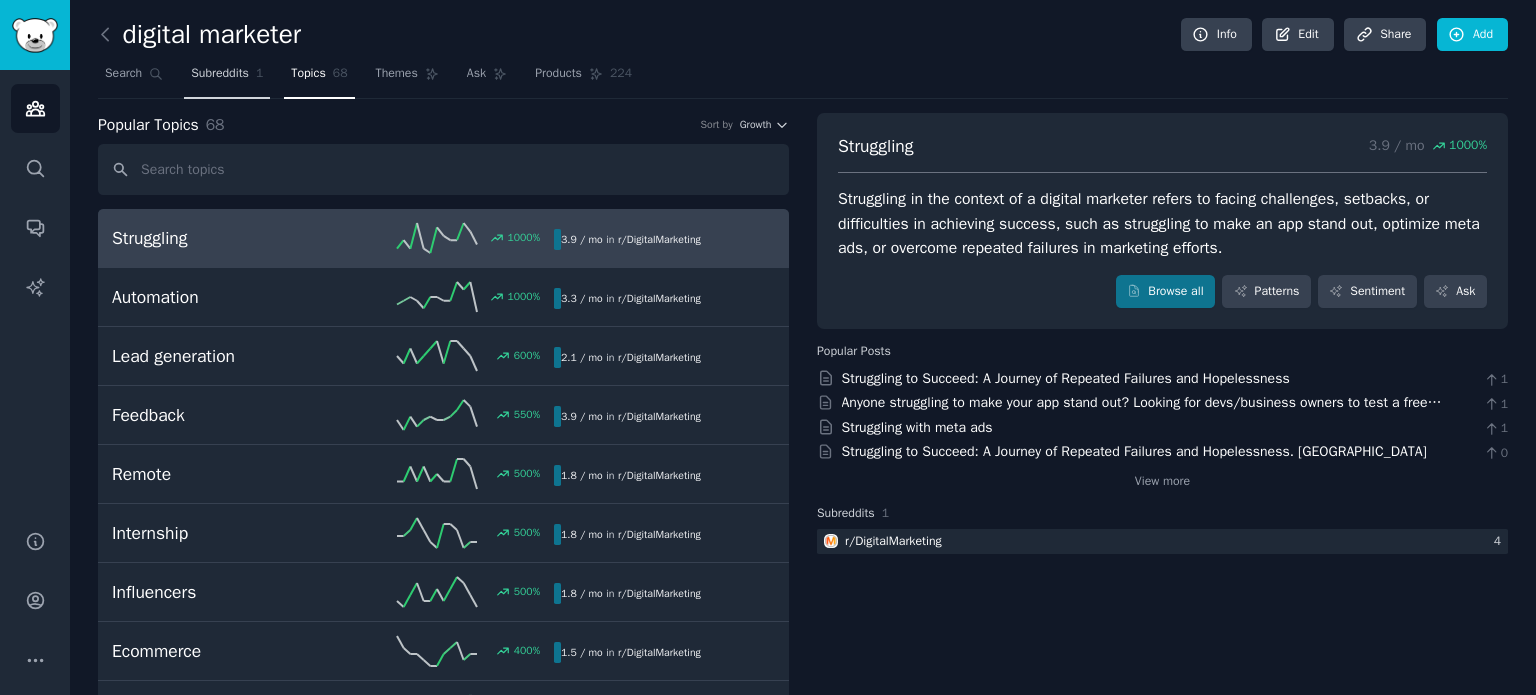 click on "Subreddits" at bounding box center (220, 74) 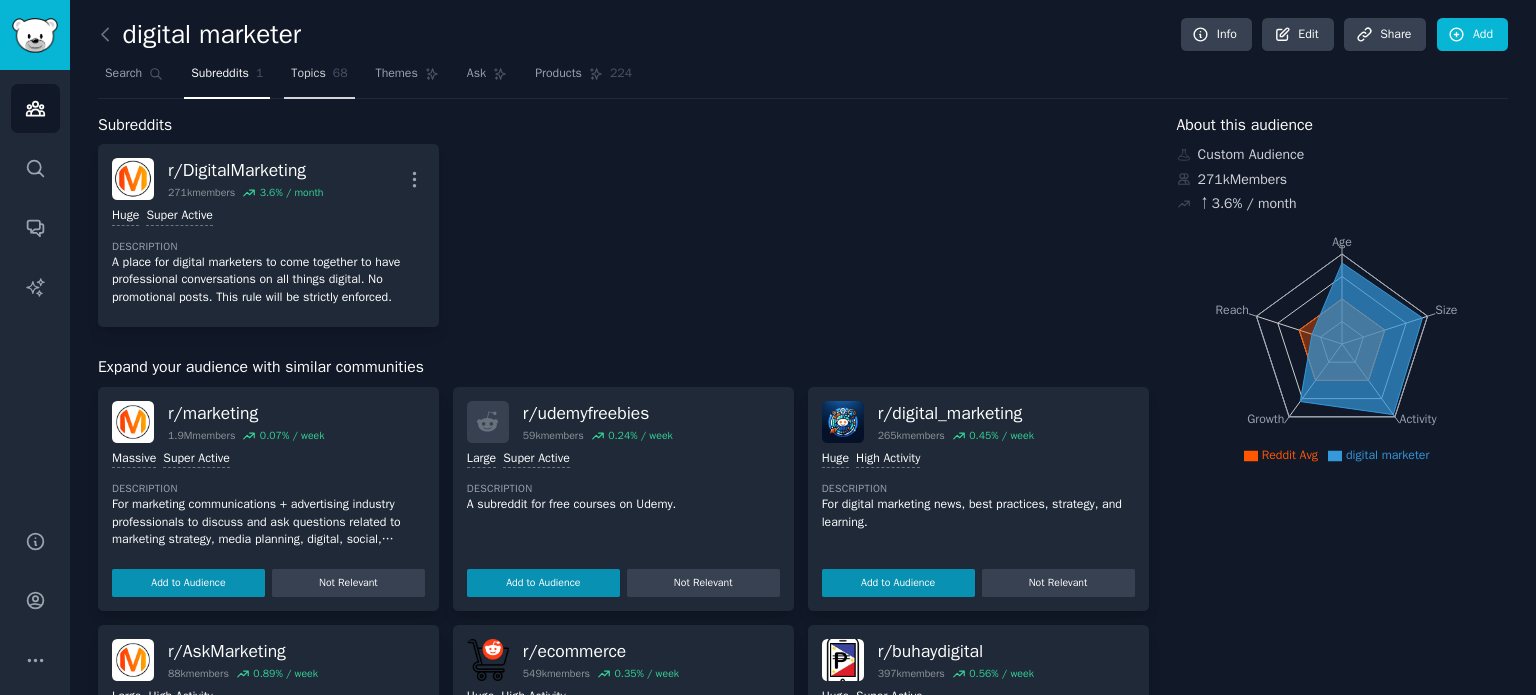 click on "Topics" at bounding box center [308, 74] 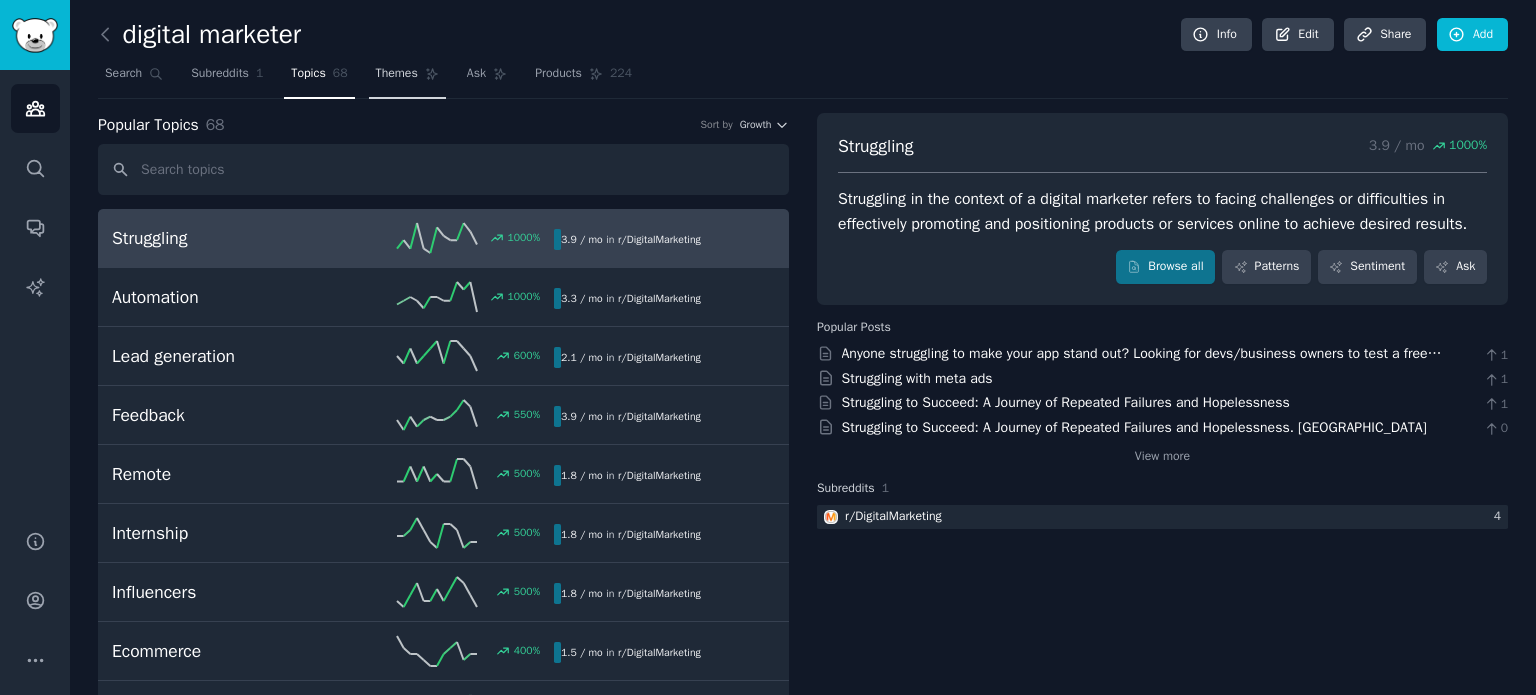 click on "Themes" at bounding box center (397, 74) 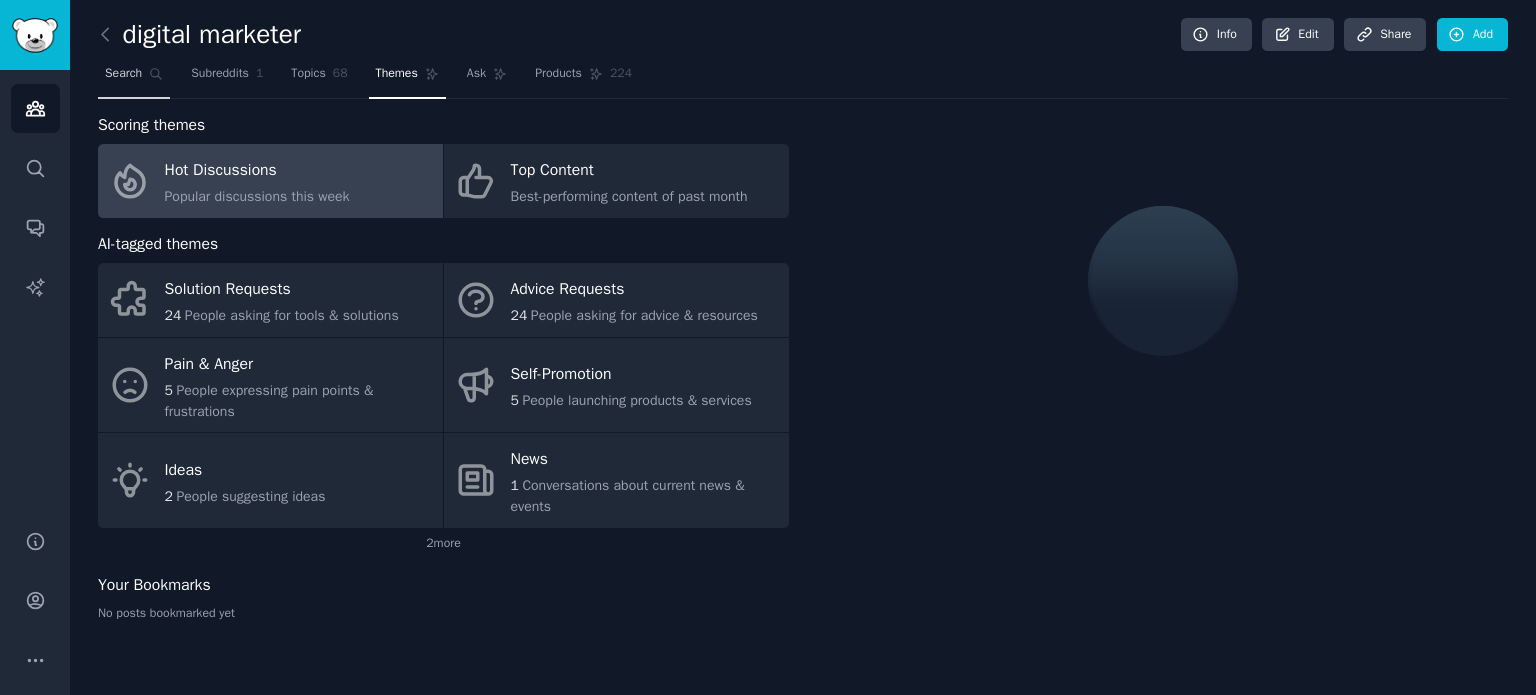 click on "Search" at bounding box center [123, 74] 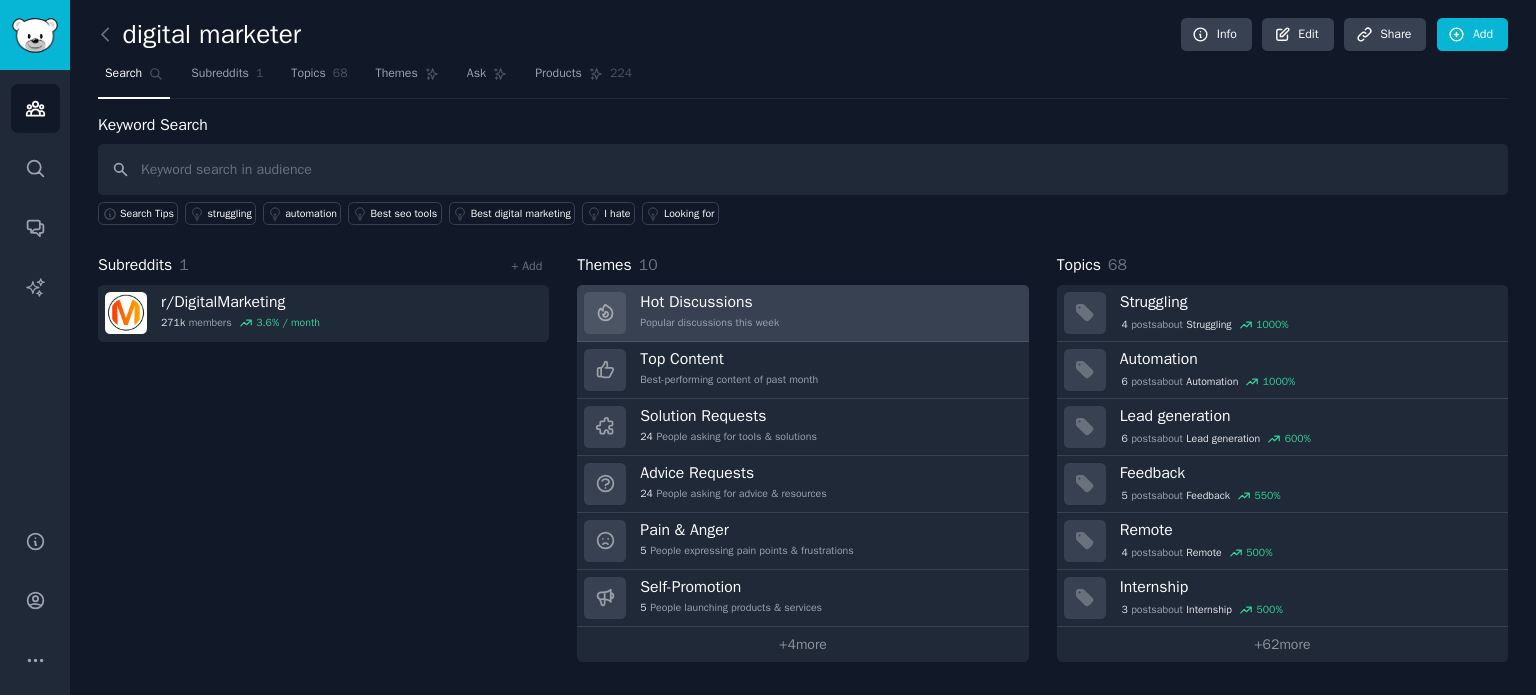 click on "Hot Discussions Popular discussions this week" at bounding box center (802, 313) 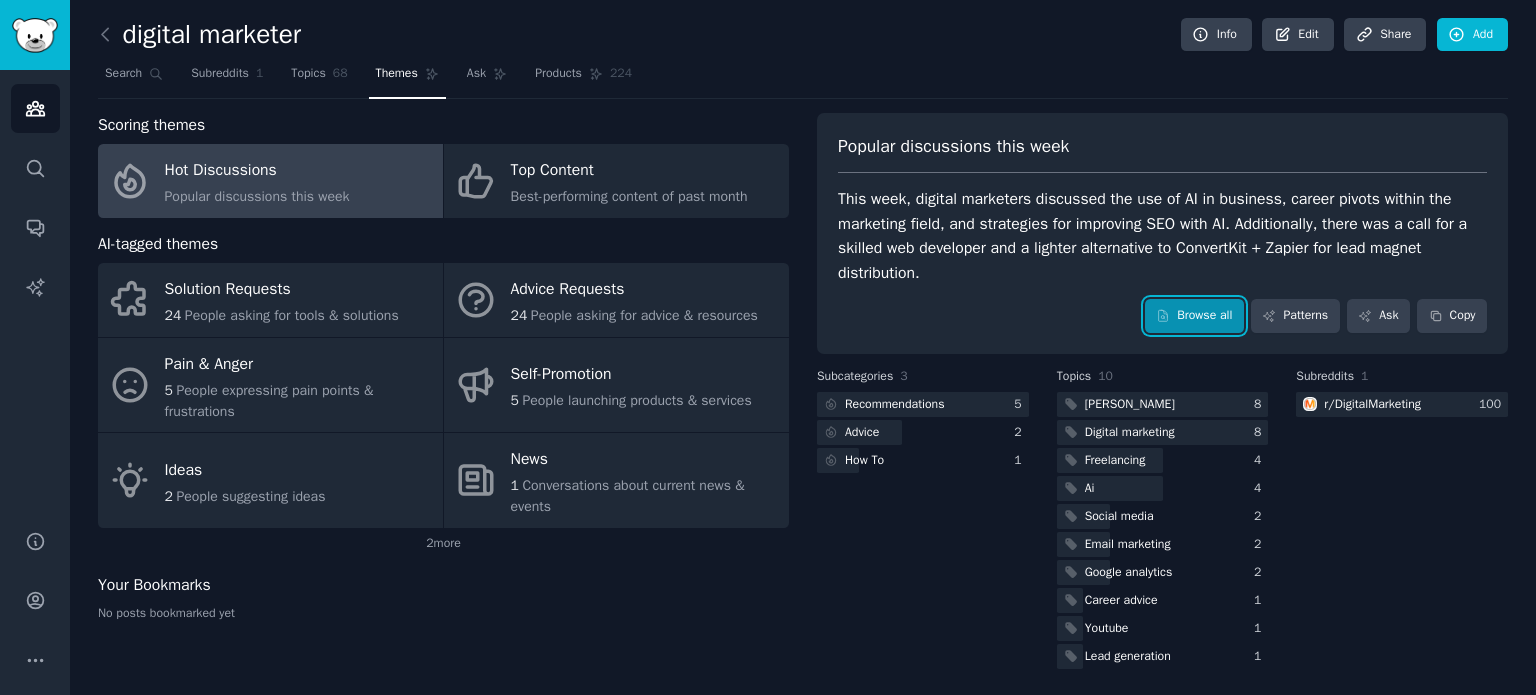 click on "Browse all" at bounding box center (1194, 316) 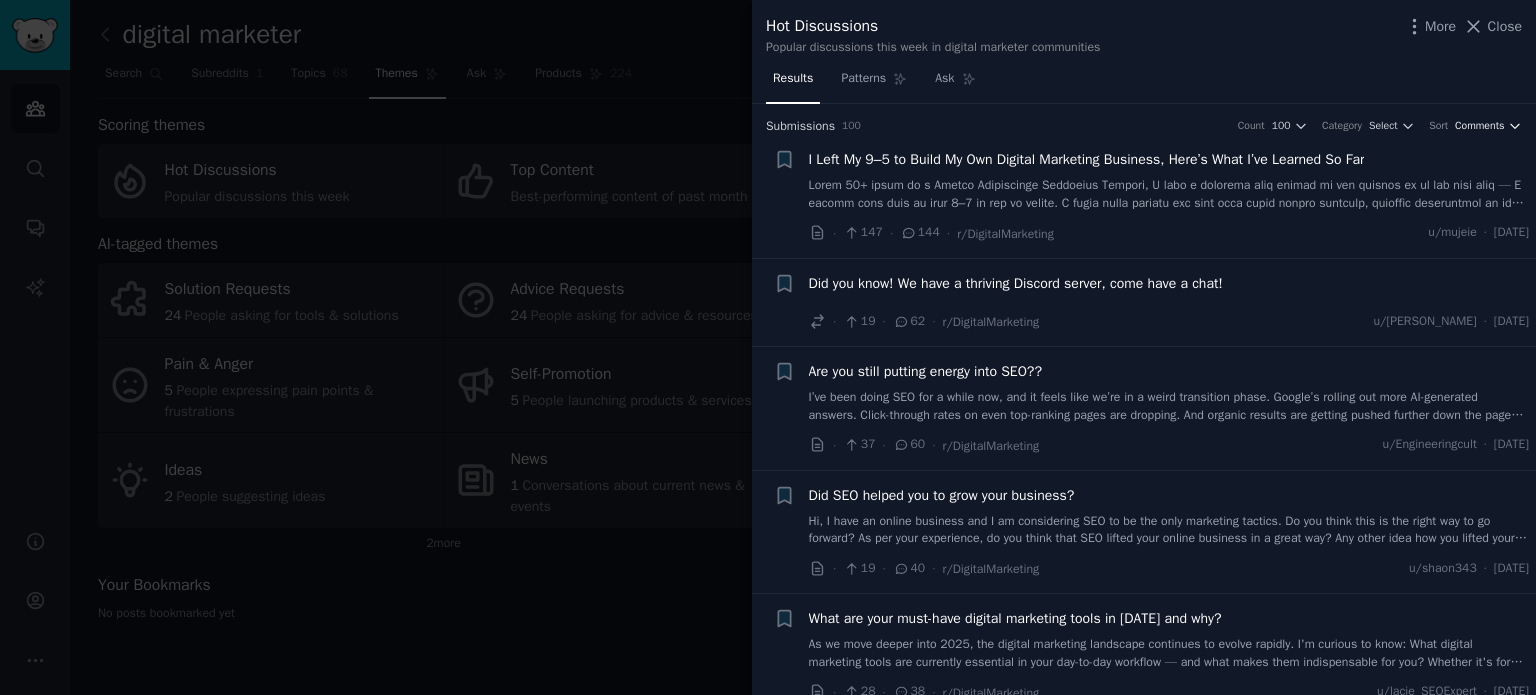 click on "Comments" at bounding box center (1480, 126) 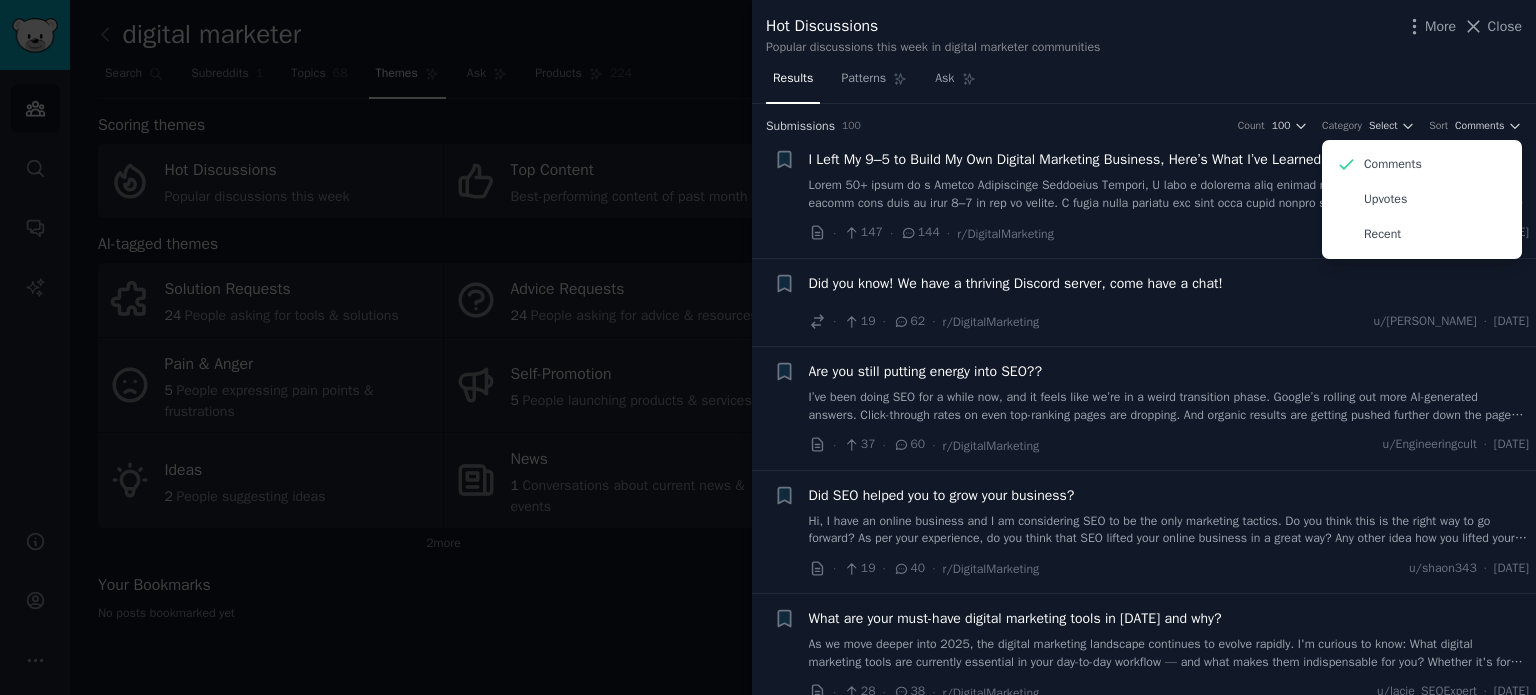 click on "Results Patterns Ask" at bounding box center [1144, 83] 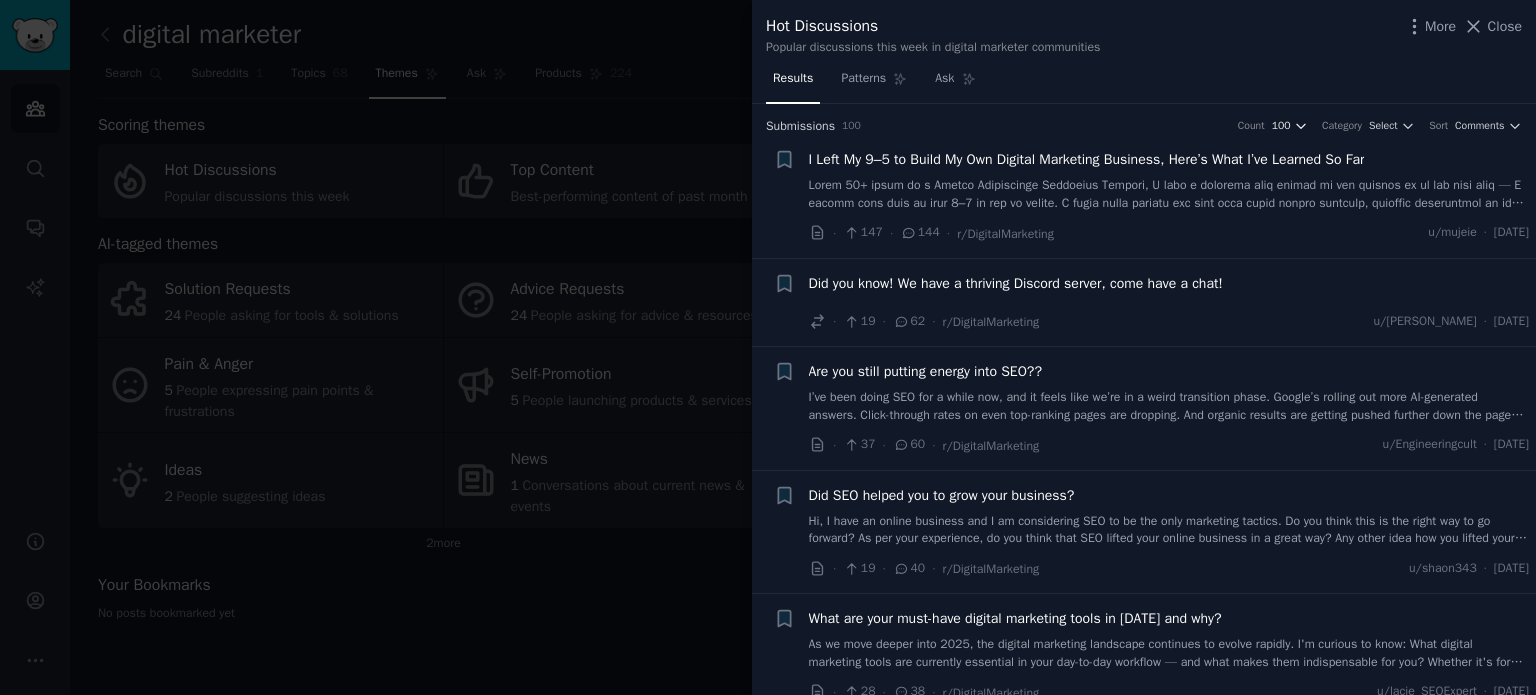 click 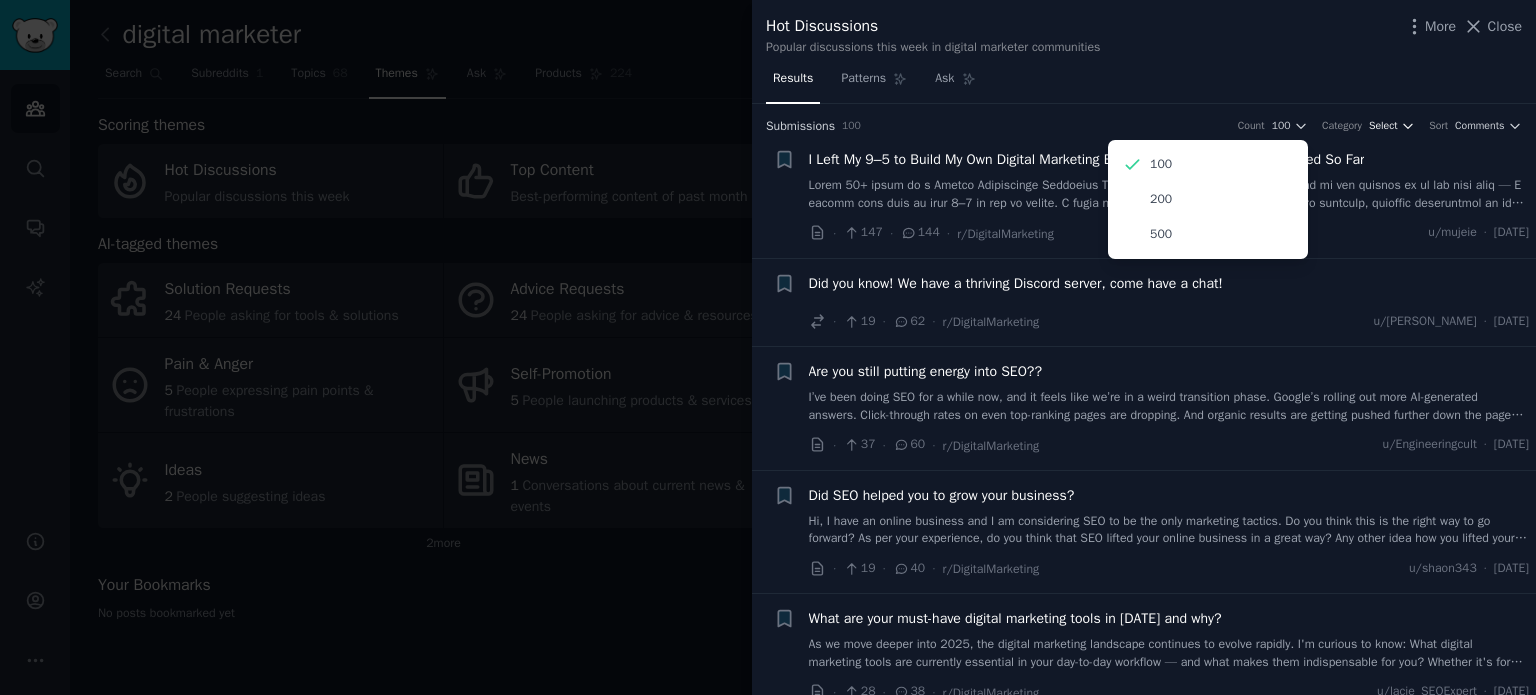 click 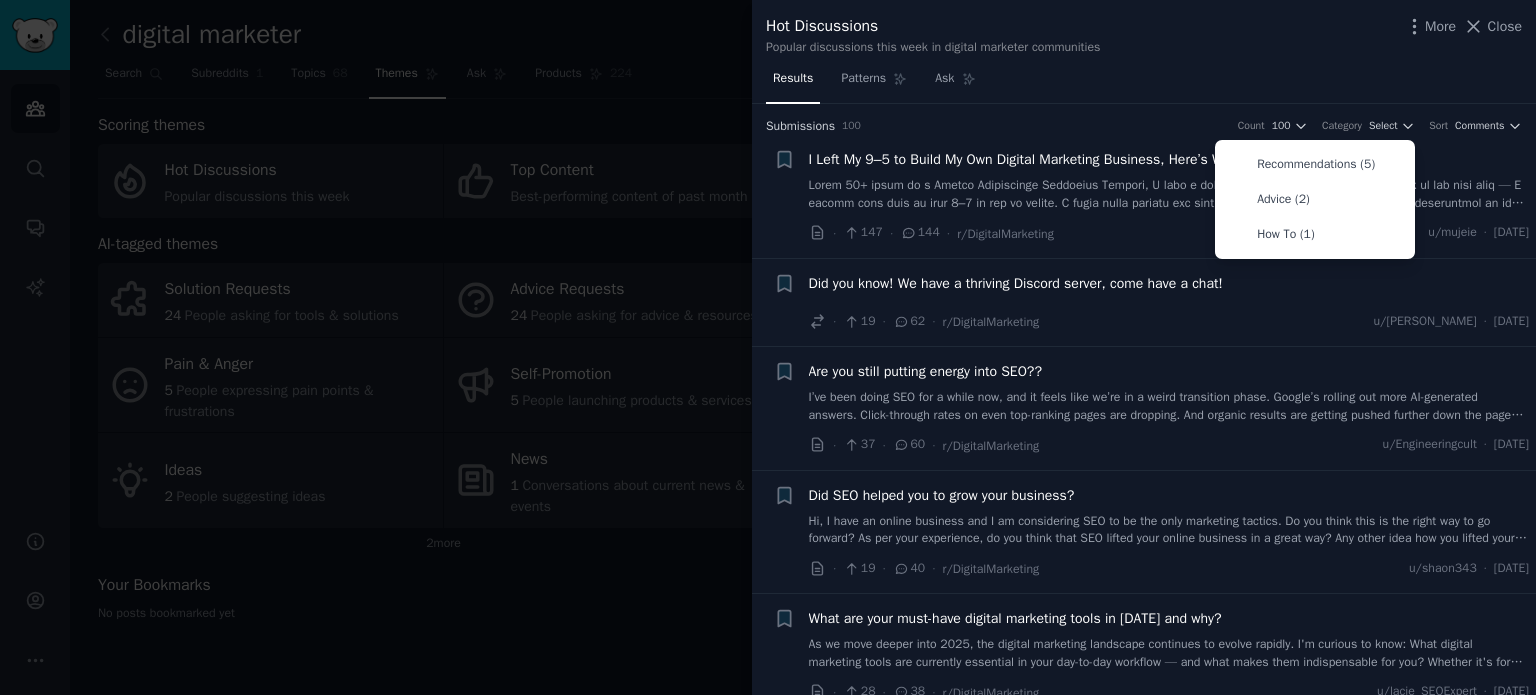 click on "Results Patterns Ask" at bounding box center [1144, 83] 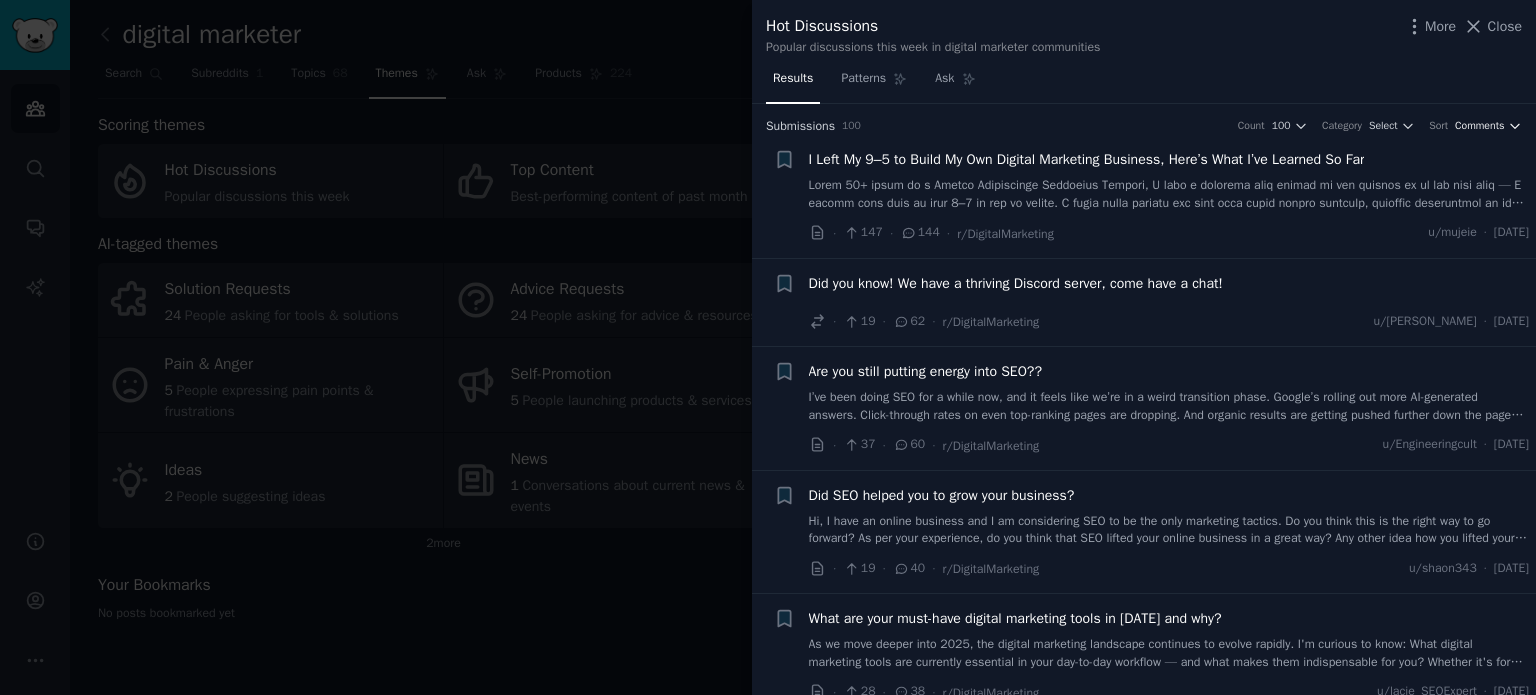 click on "Comments" at bounding box center (1480, 126) 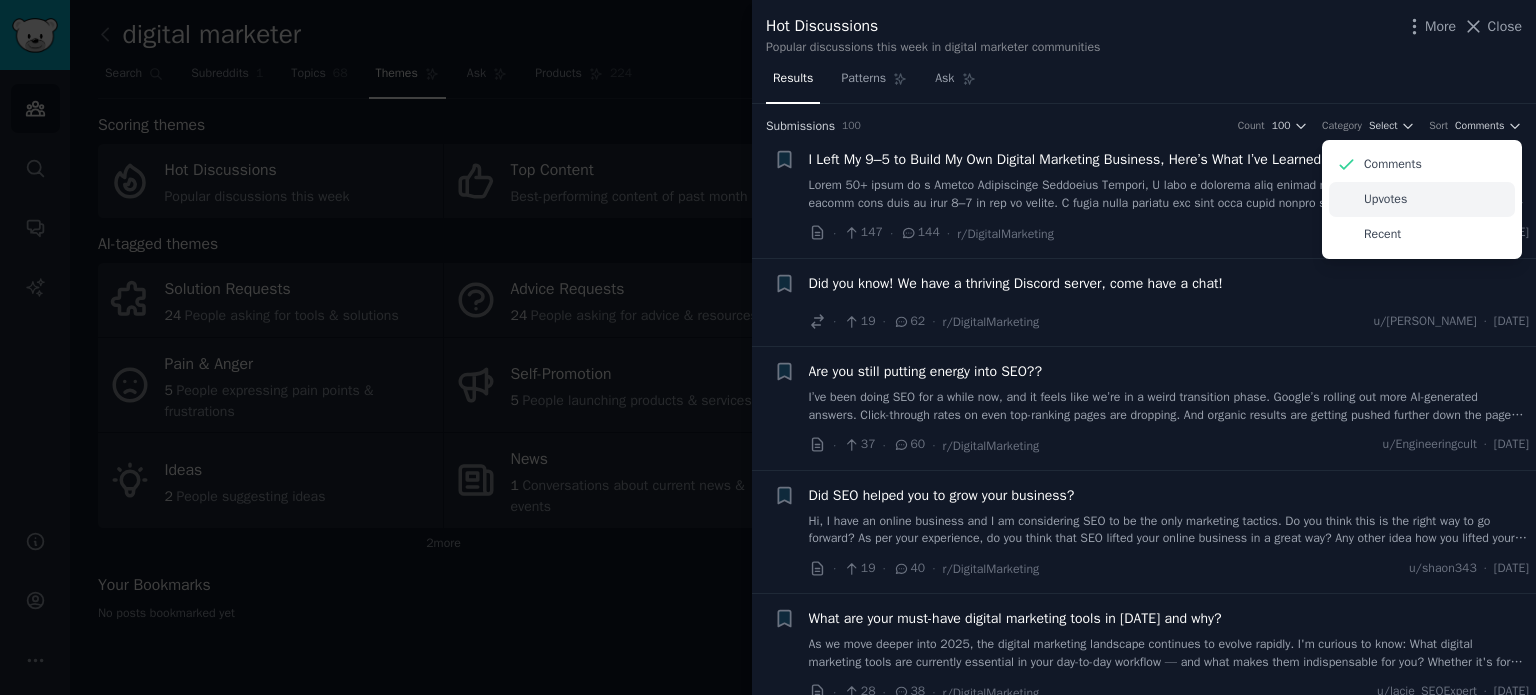 click on "Upvotes" at bounding box center (1422, 199) 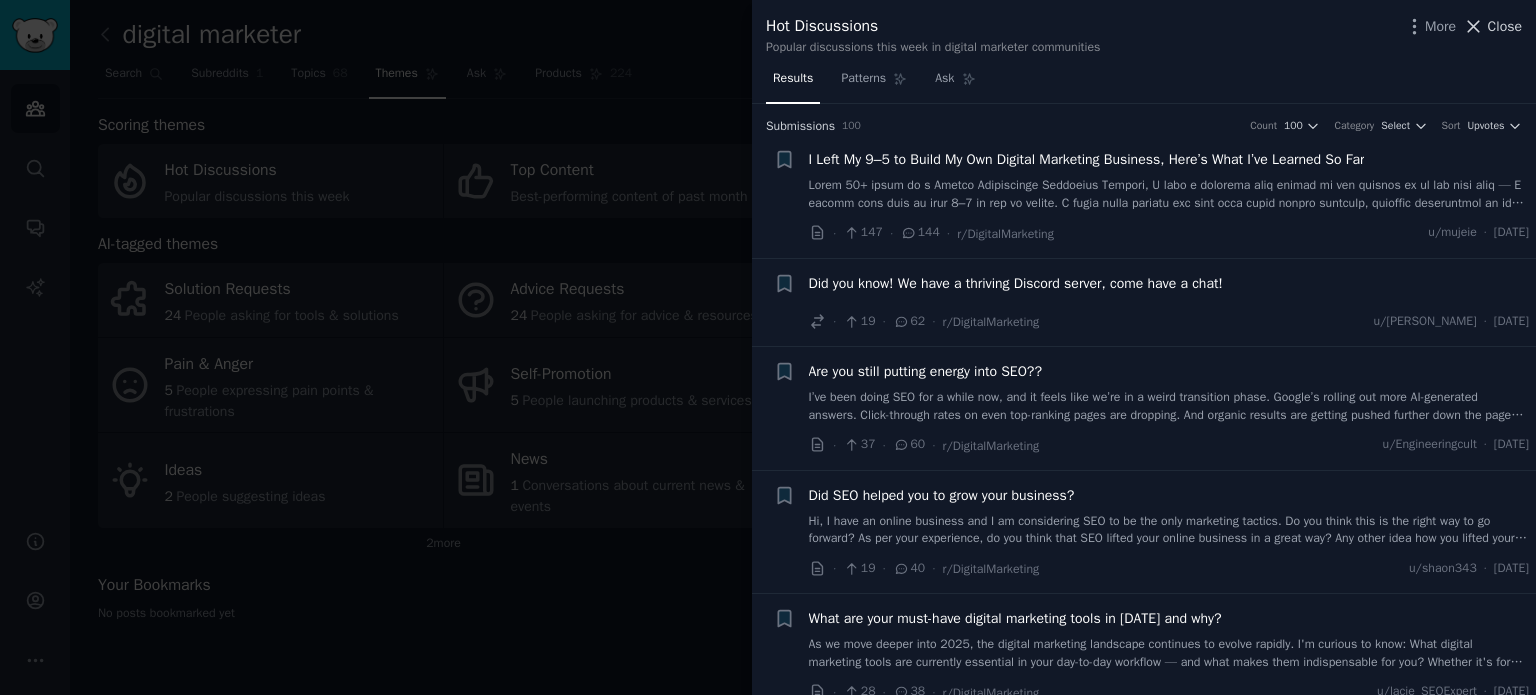 click on "Close" at bounding box center [1505, 26] 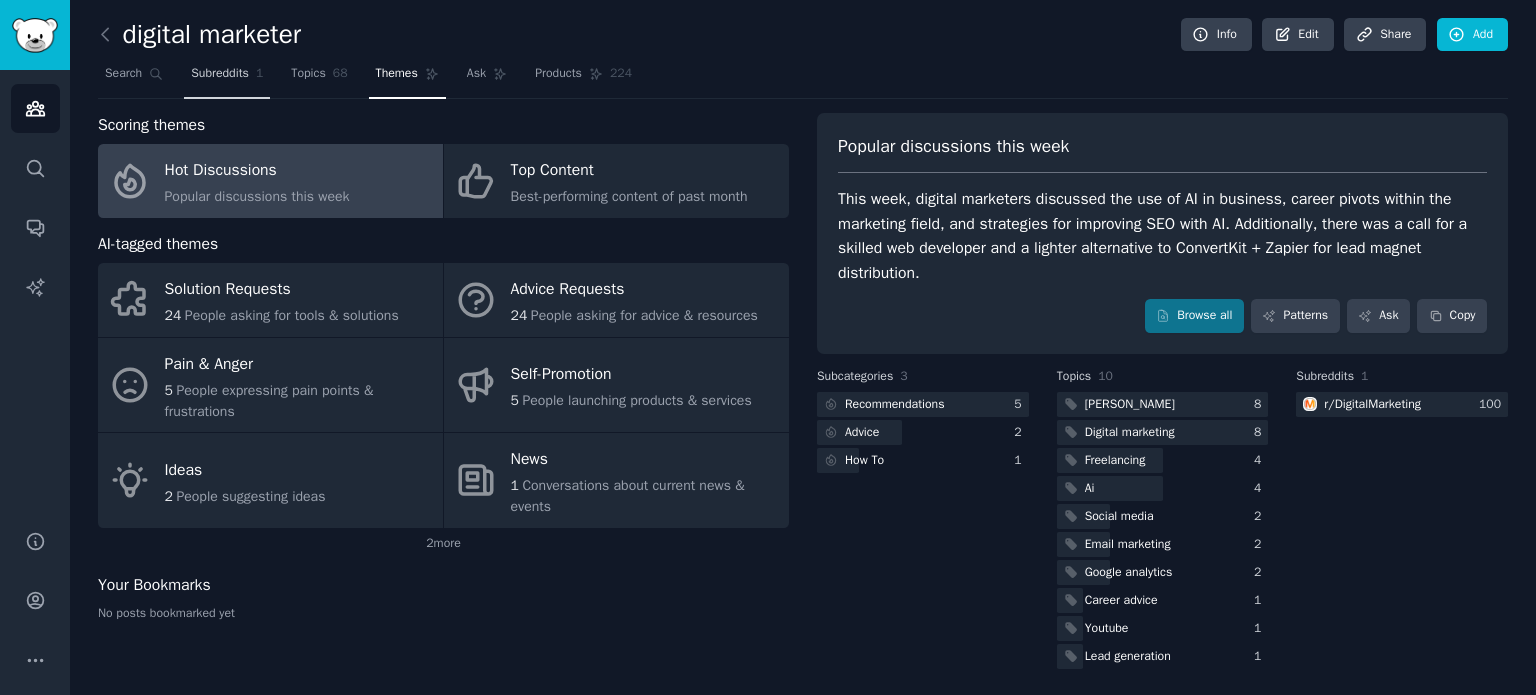 click on "Subreddits" at bounding box center (220, 74) 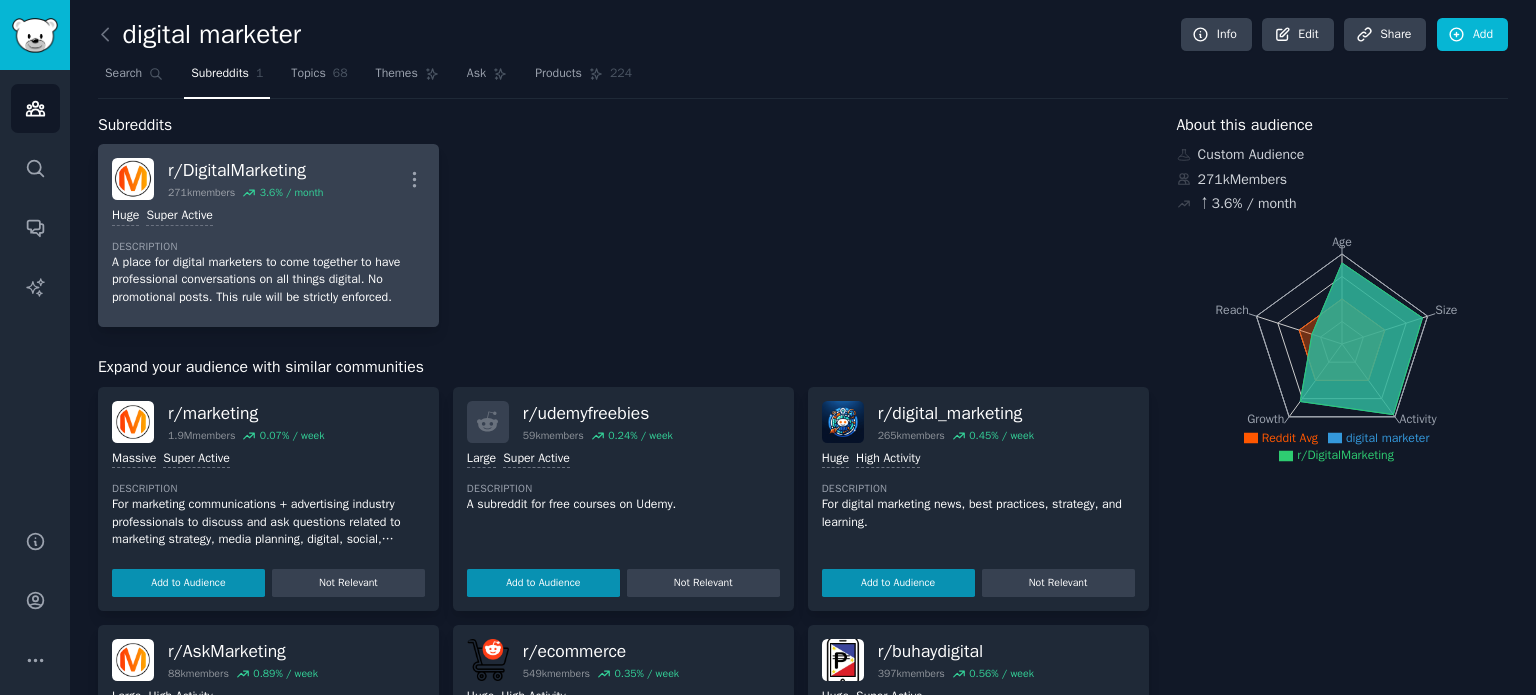 click on "Description" at bounding box center [268, 247] 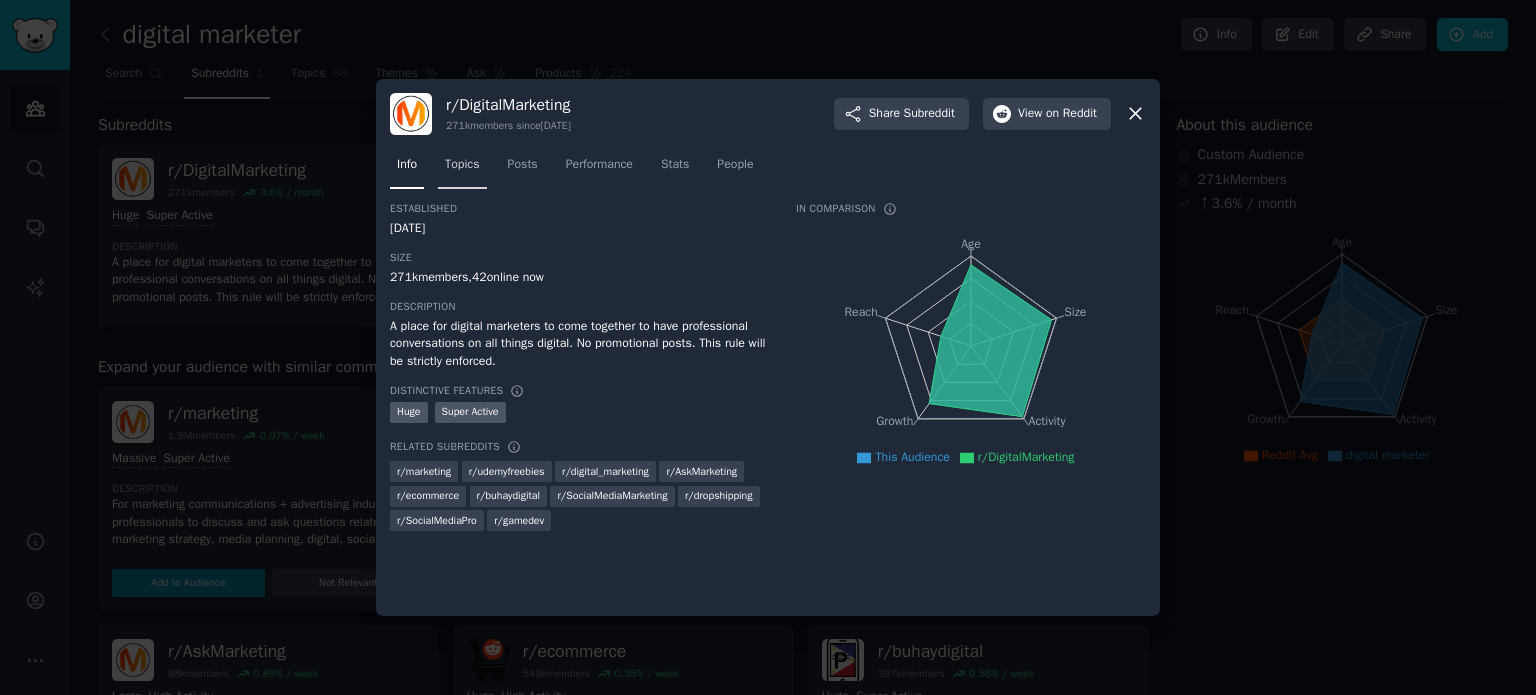 click on "Topics" at bounding box center (462, 169) 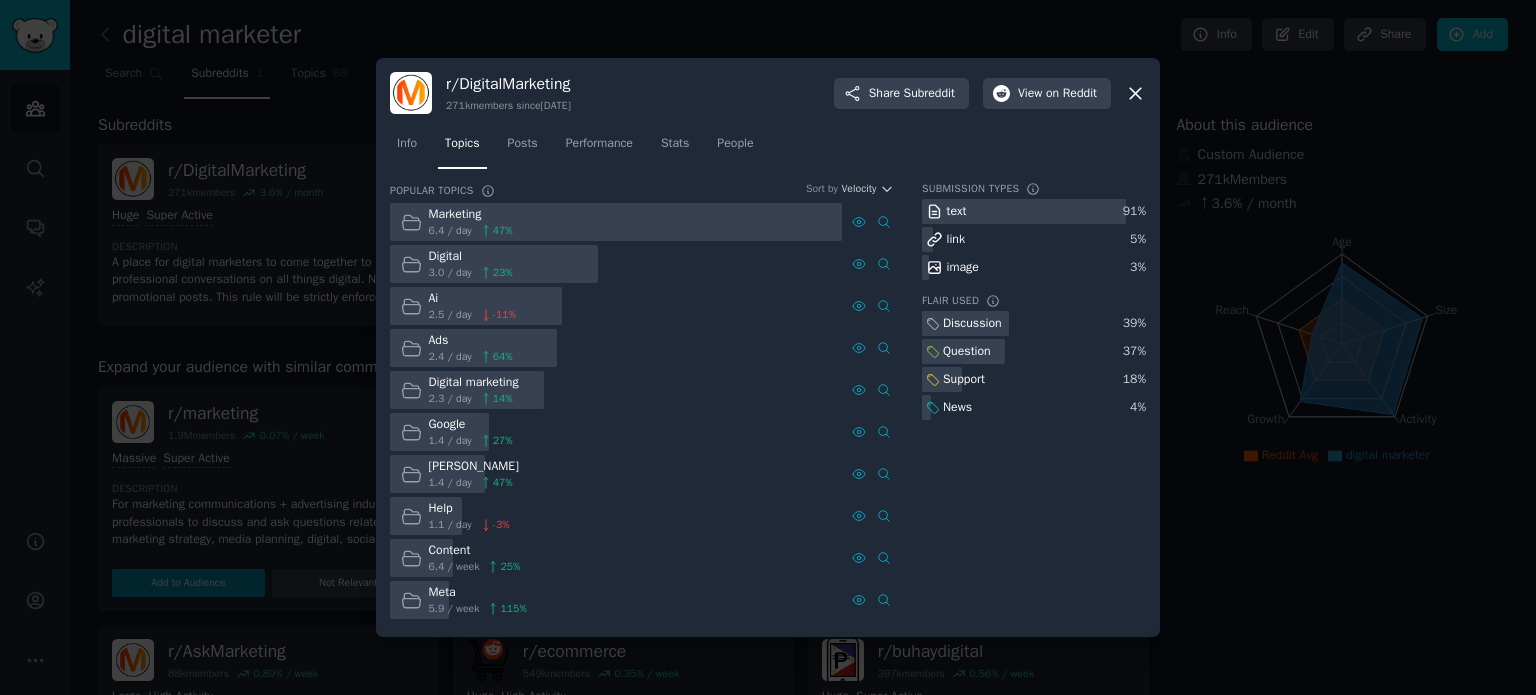 click 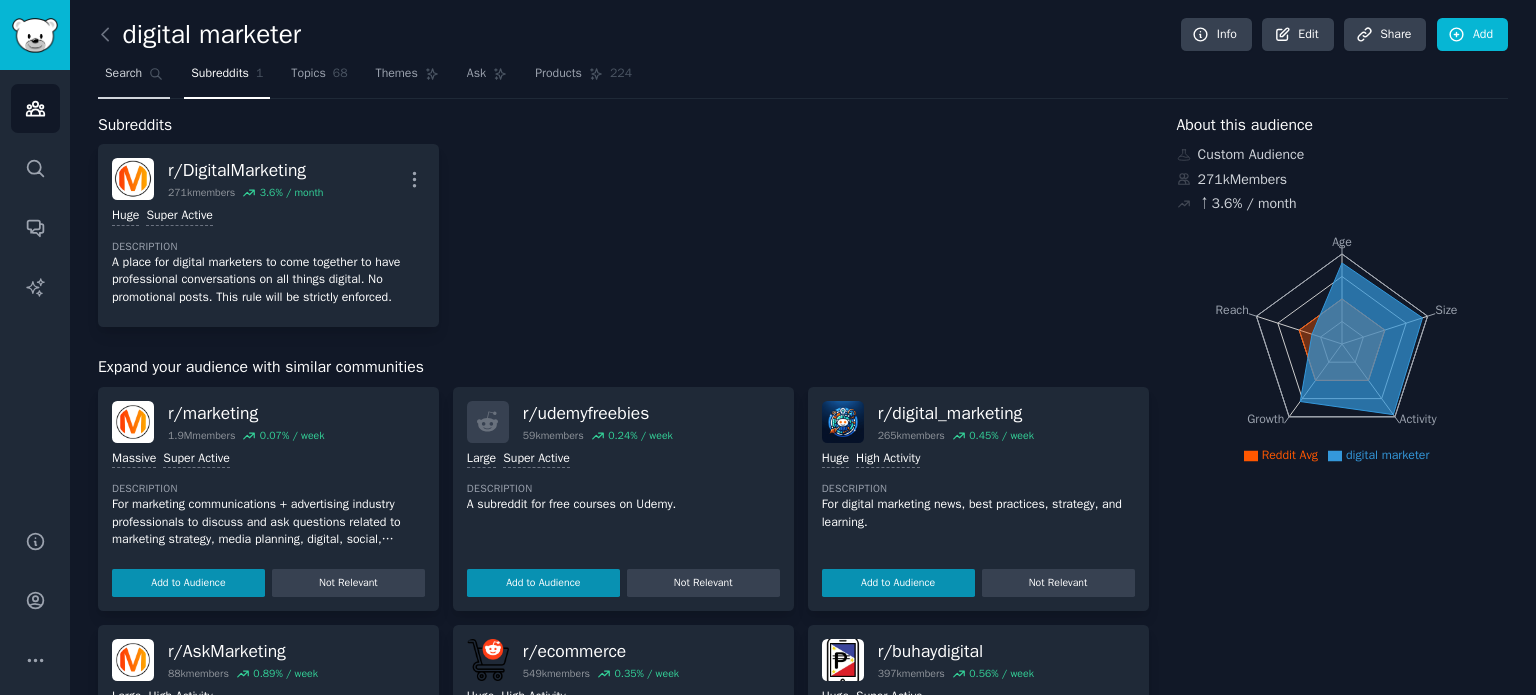 click on "Search" at bounding box center (134, 78) 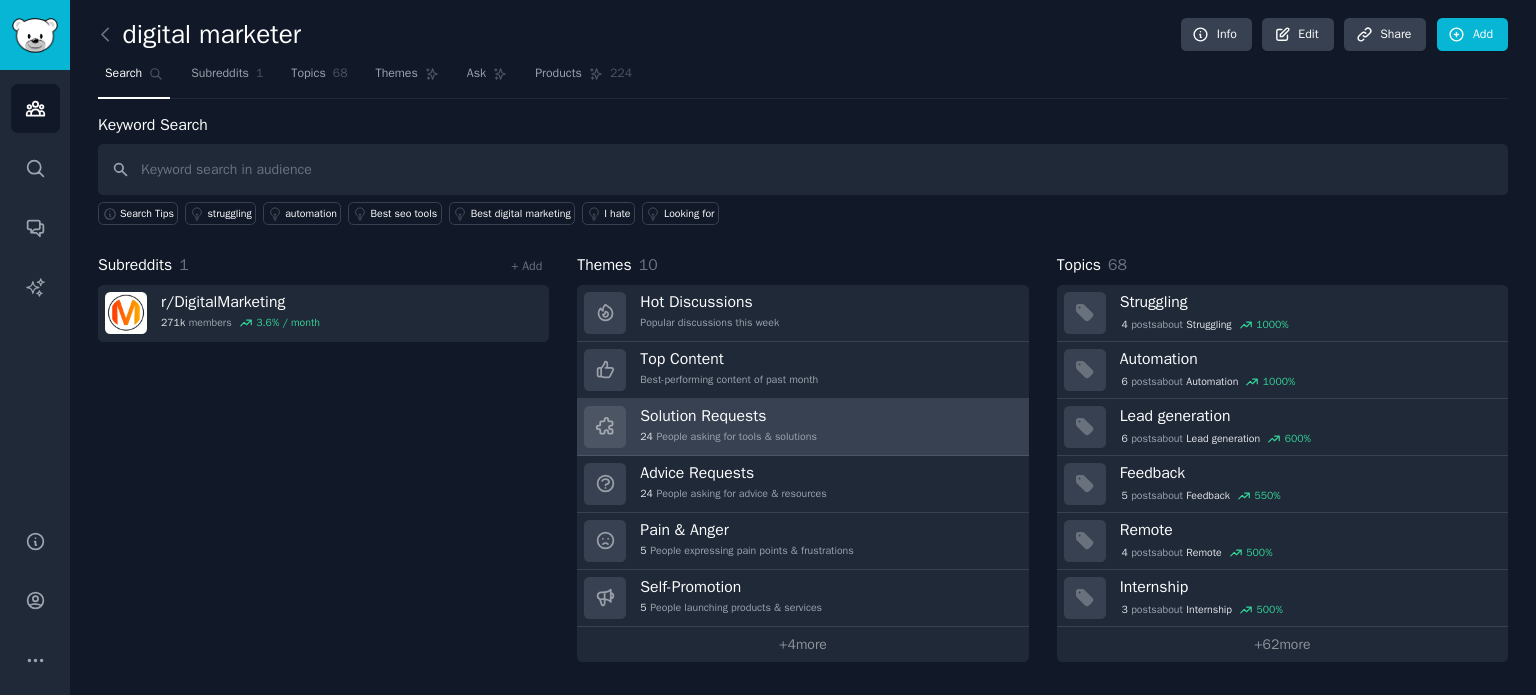 click on "24 People asking for tools & solutions" at bounding box center (728, 437) 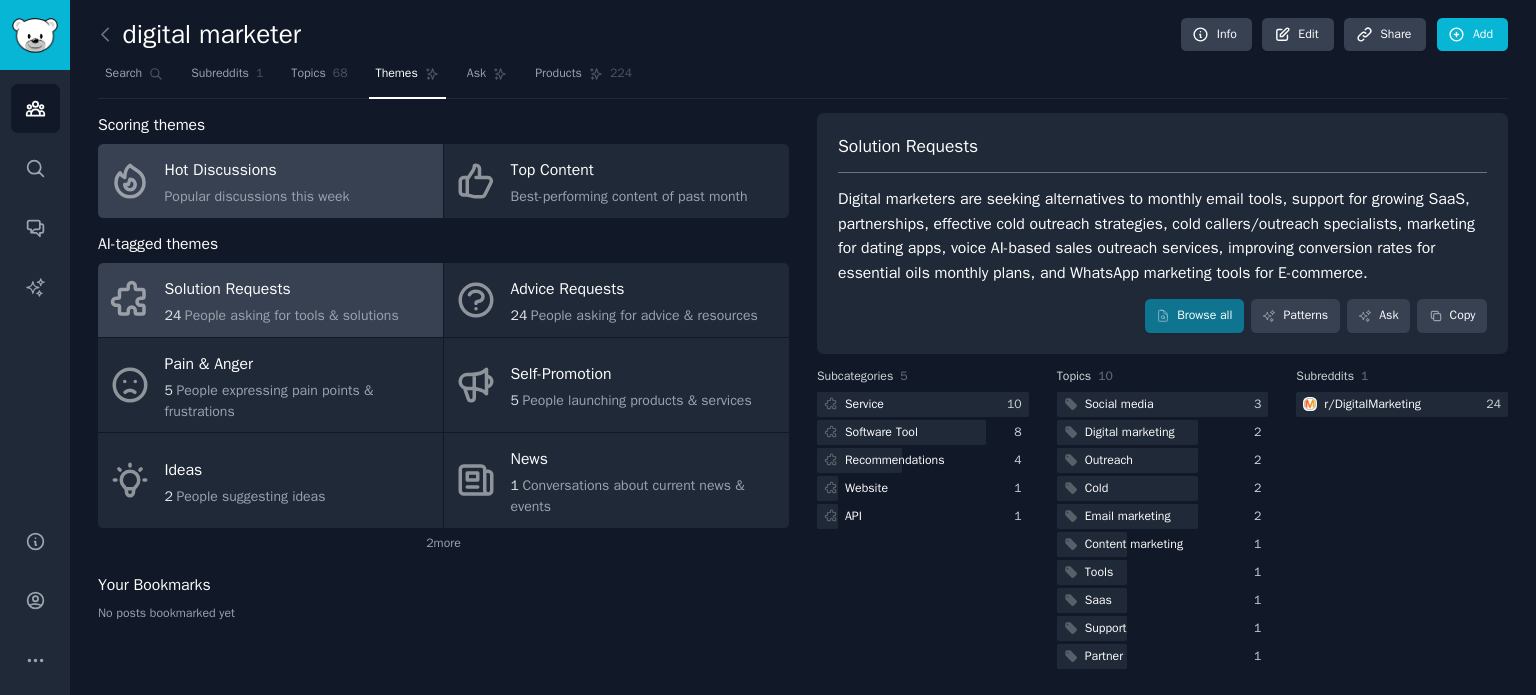 click on "Hot Discussions" at bounding box center [257, 171] 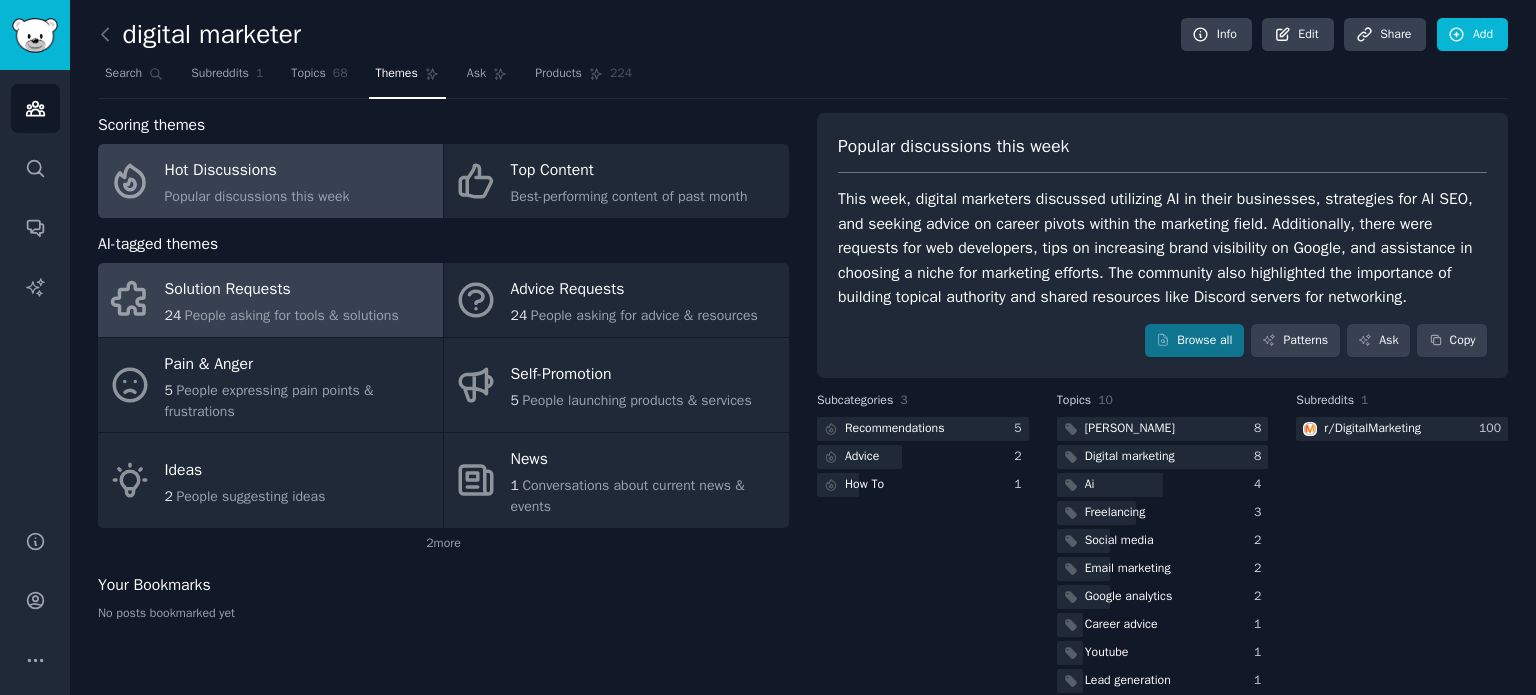 click on "Solution Requests" at bounding box center [282, 290] 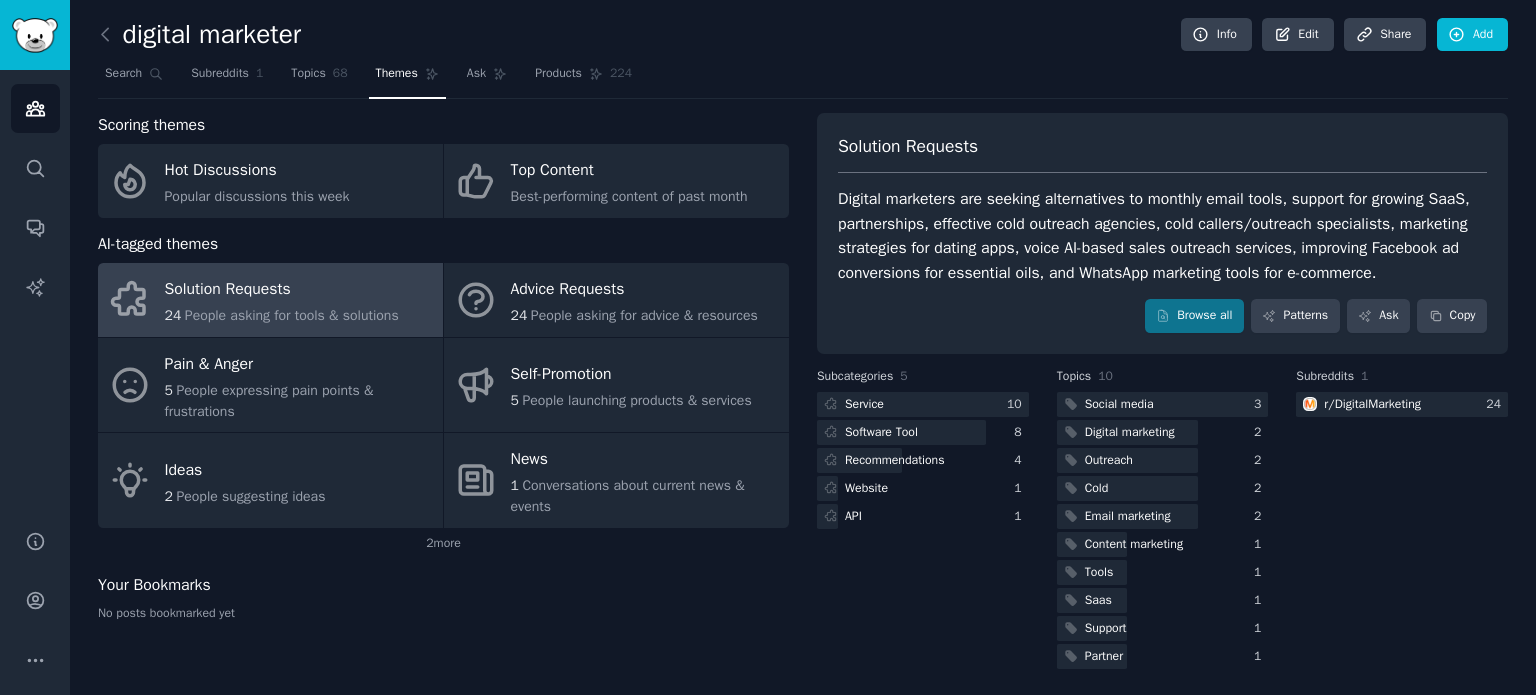click on "People asking for tools & solutions" at bounding box center (292, 315) 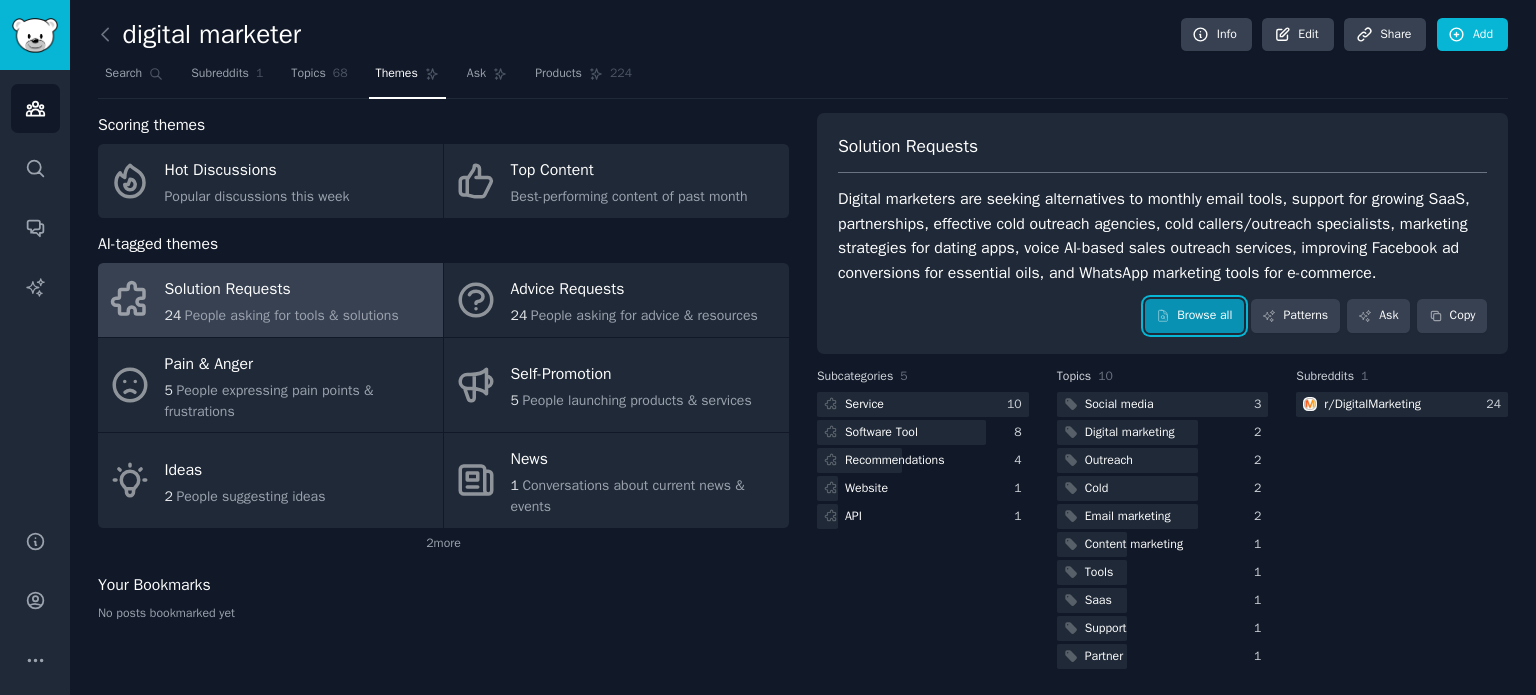 click on "Browse all" at bounding box center (1194, 316) 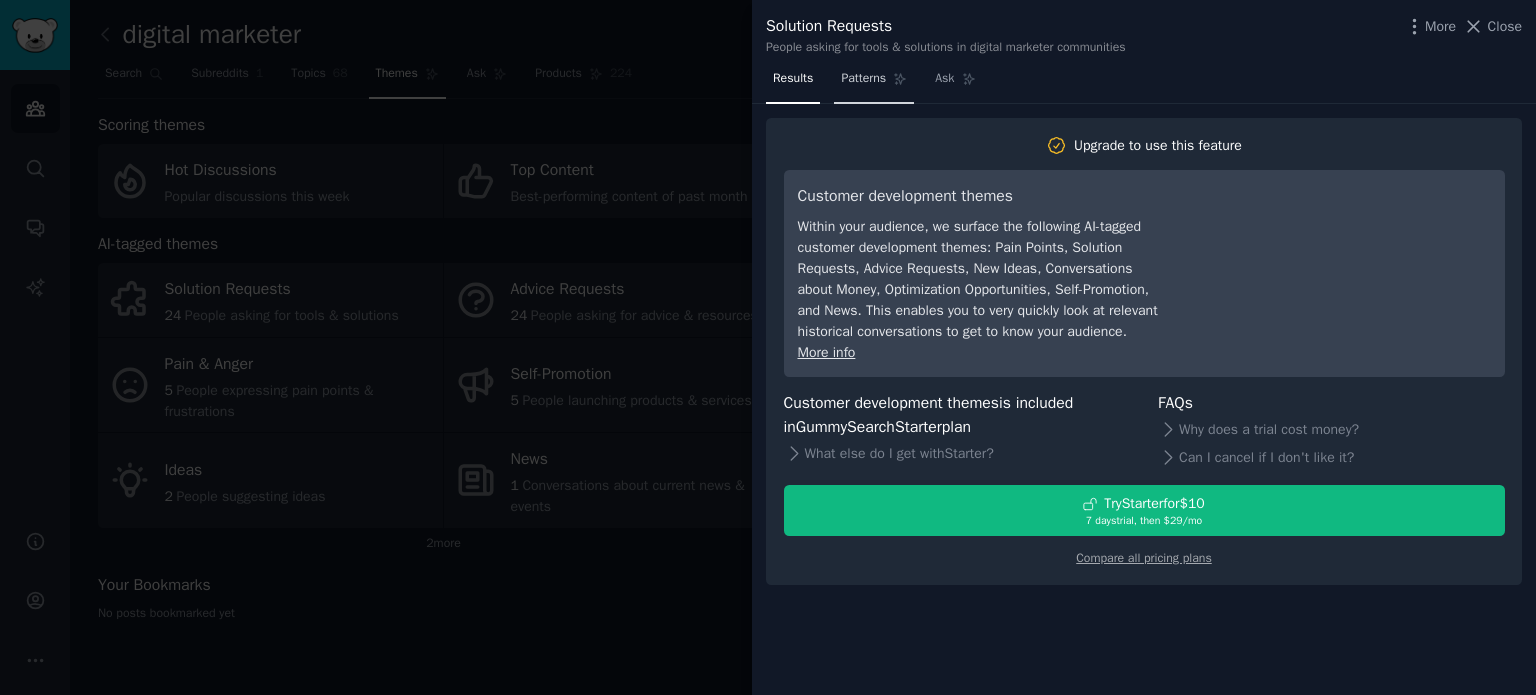 click on "Patterns" at bounding box center (863, 79) 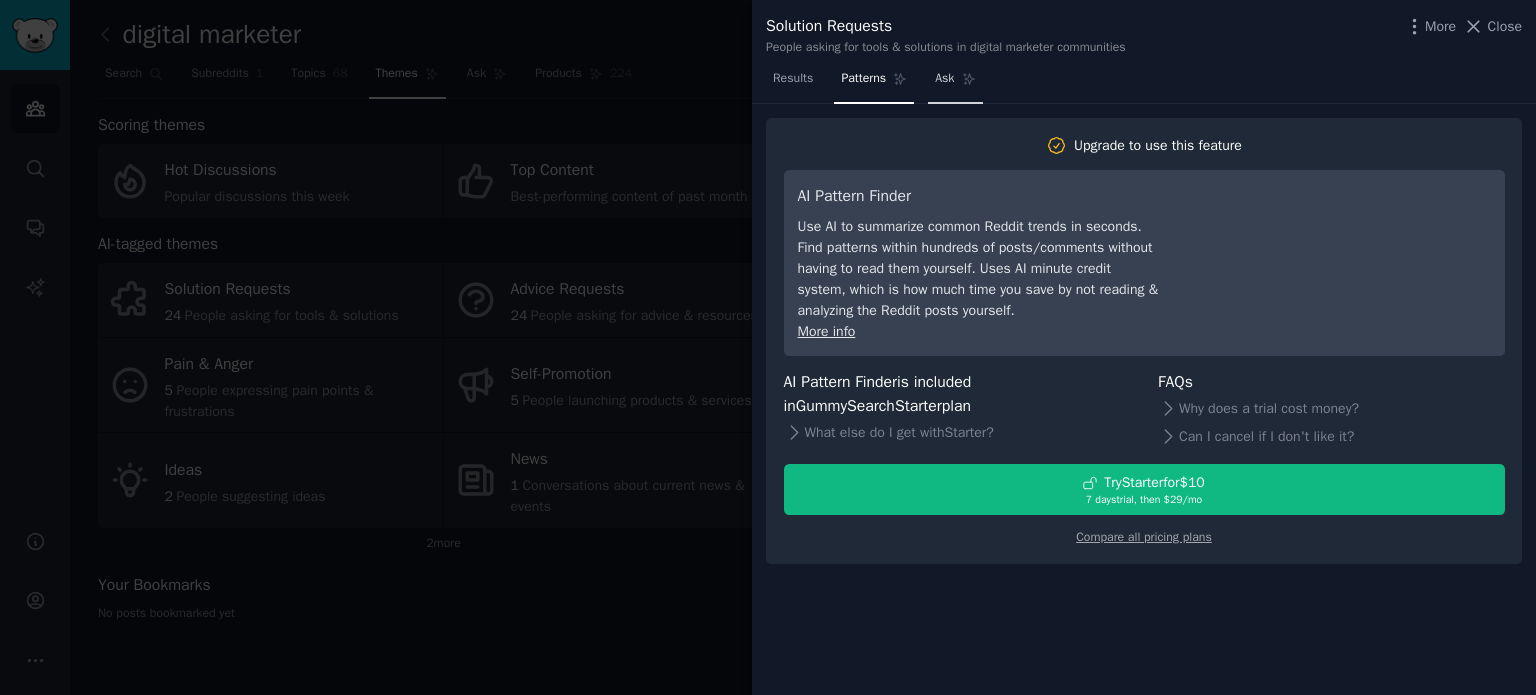 click on "Ask" at bounding box center [955, 83] 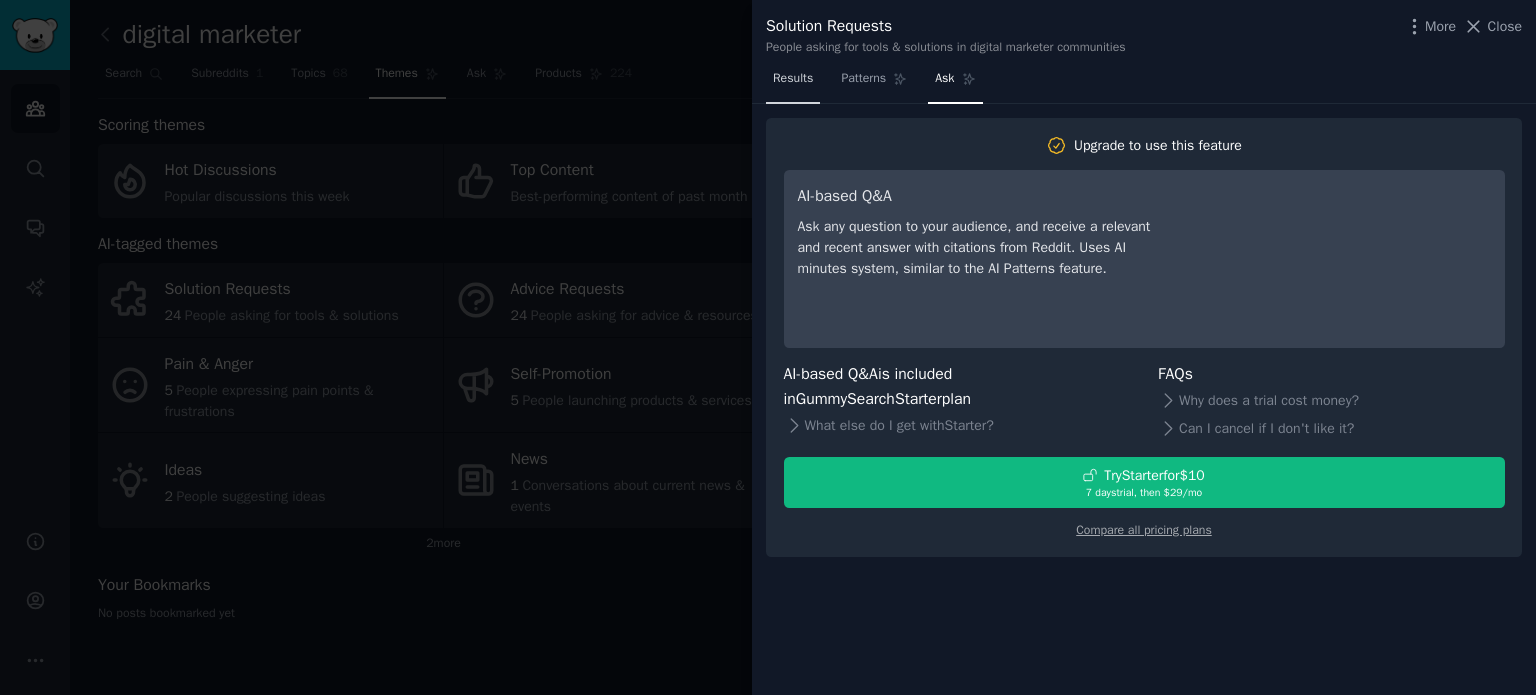 click on "Results" at bounding box center (793, 83) 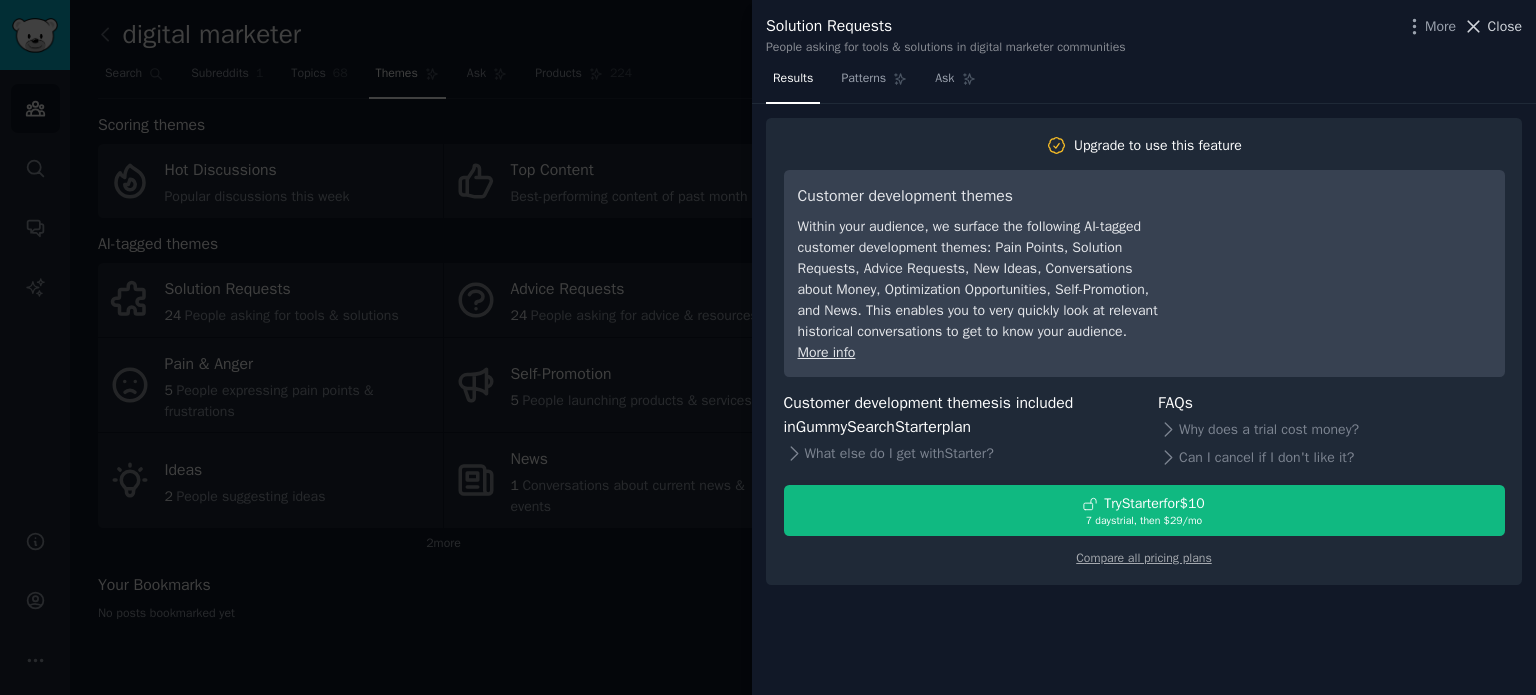 click on "Close" at bounding box center (1505, 26) 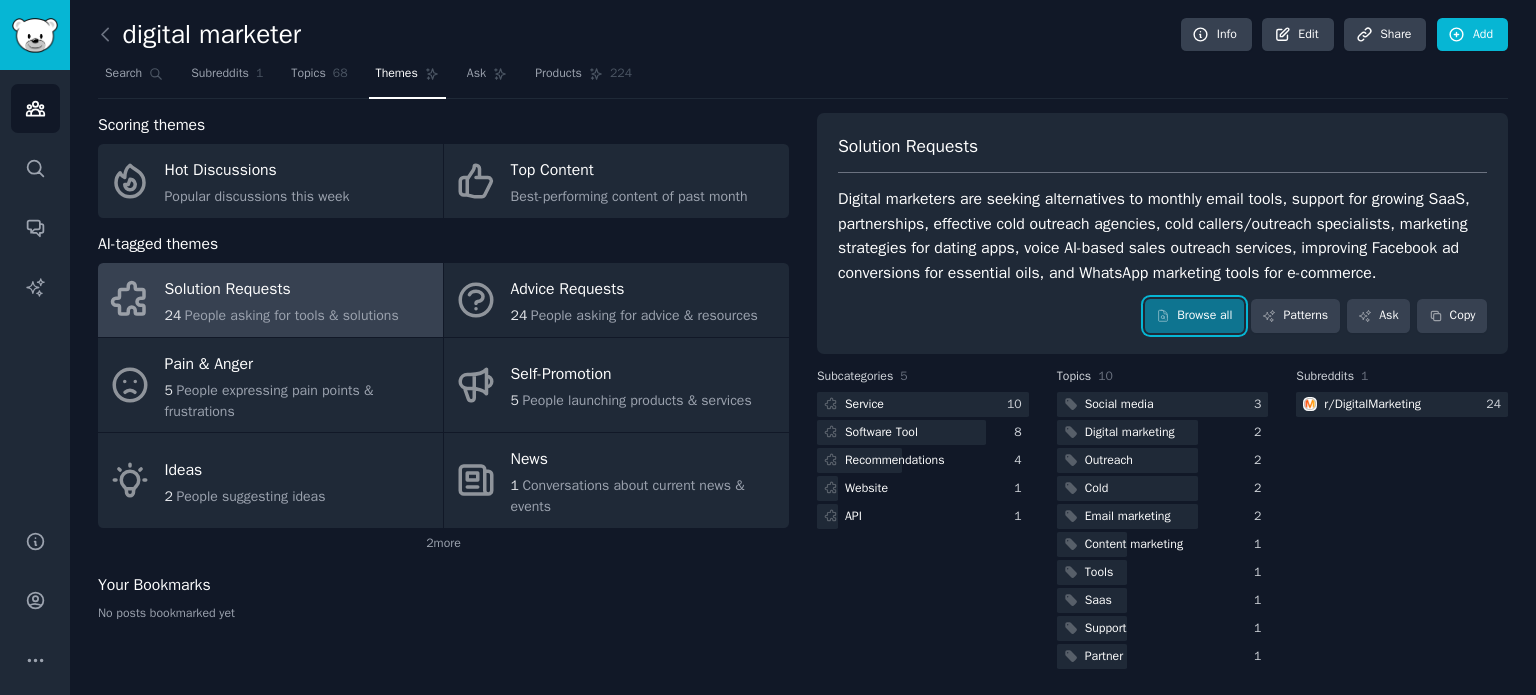 scroll, scrollTop: 3, scrollLeft: 0, axis: vertical 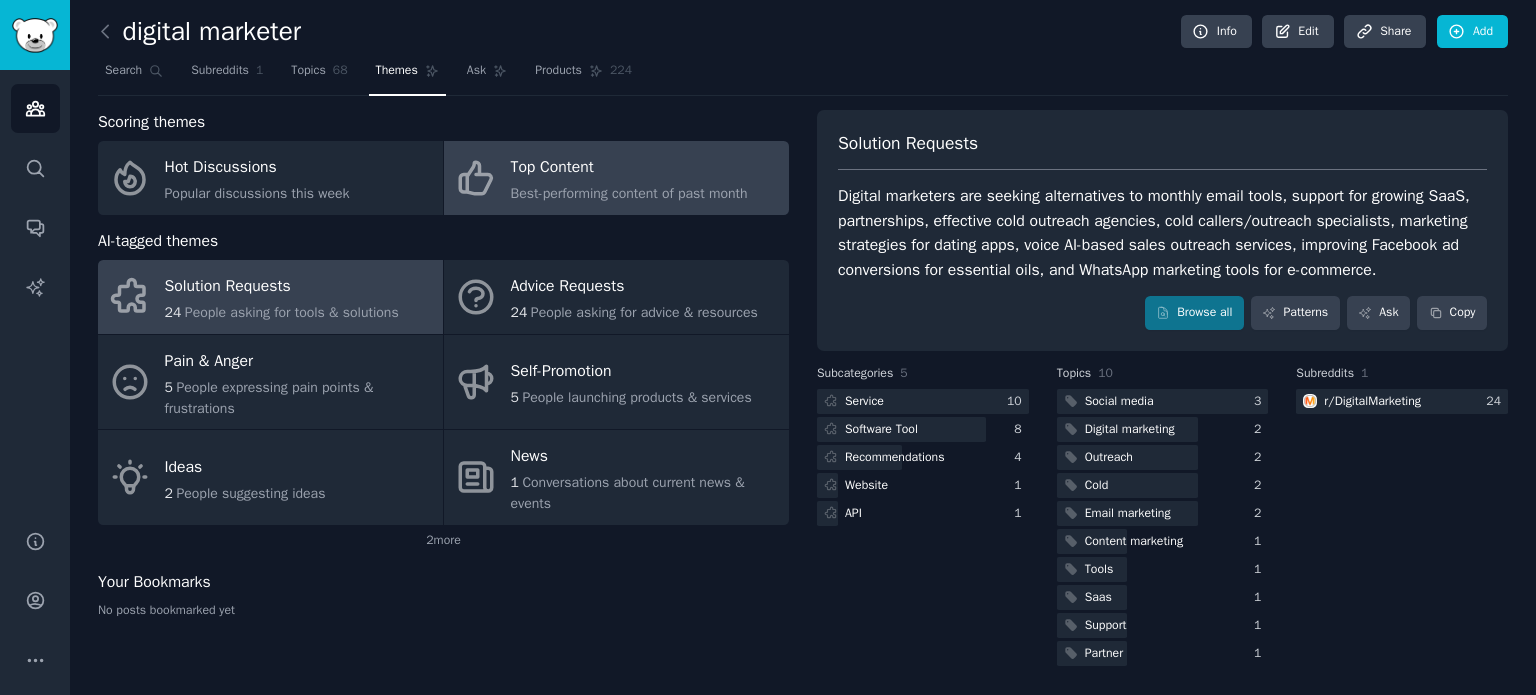 click on "Top Content" at bounding box center [629, 168] 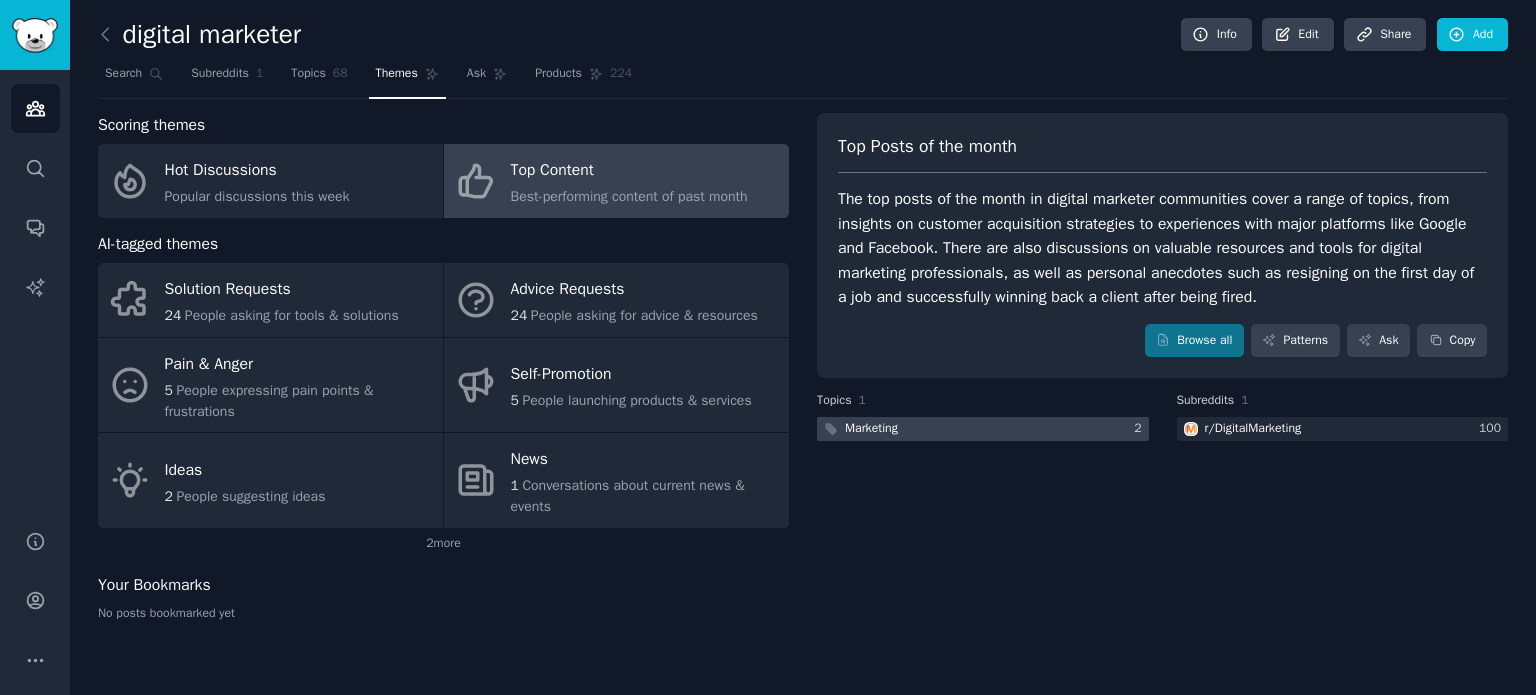 click at bounding box center (983, 429) 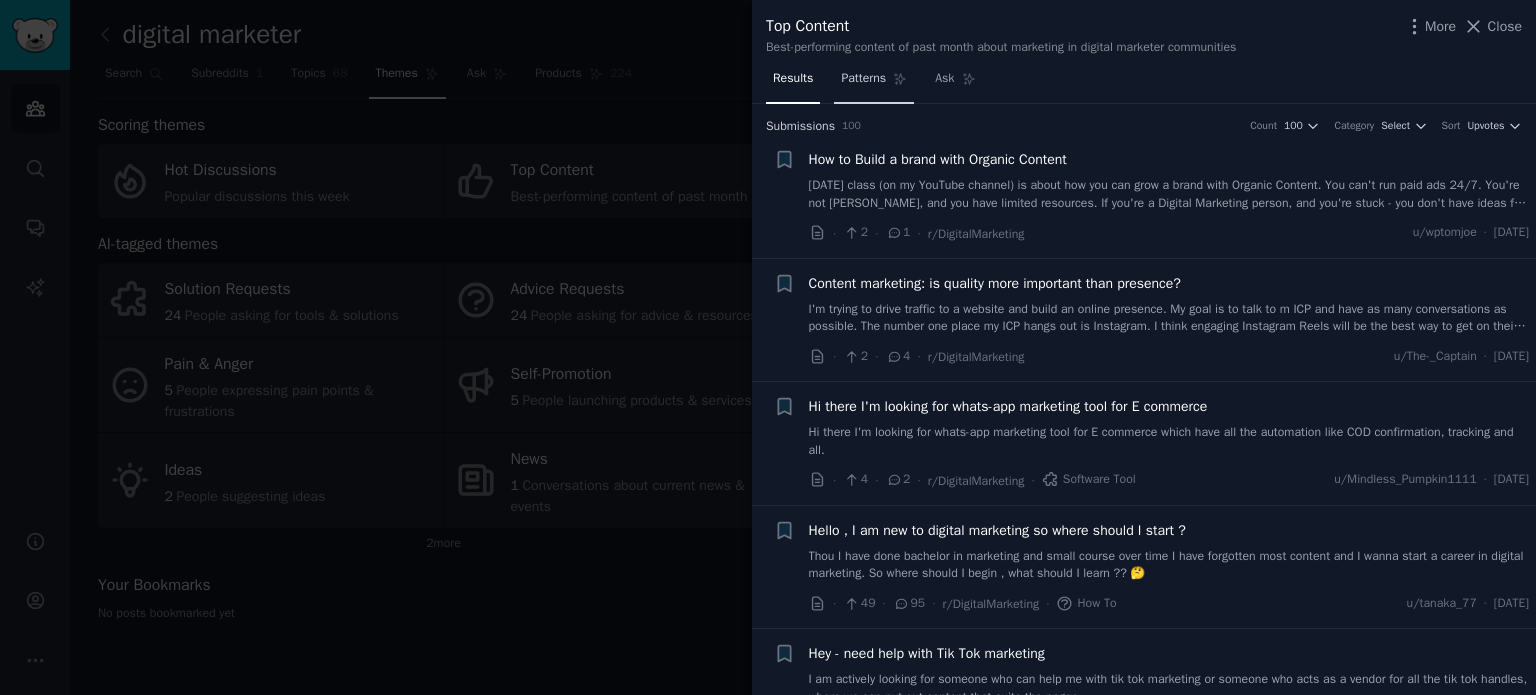 click on "Patterns" at bounding box center [874, 83] 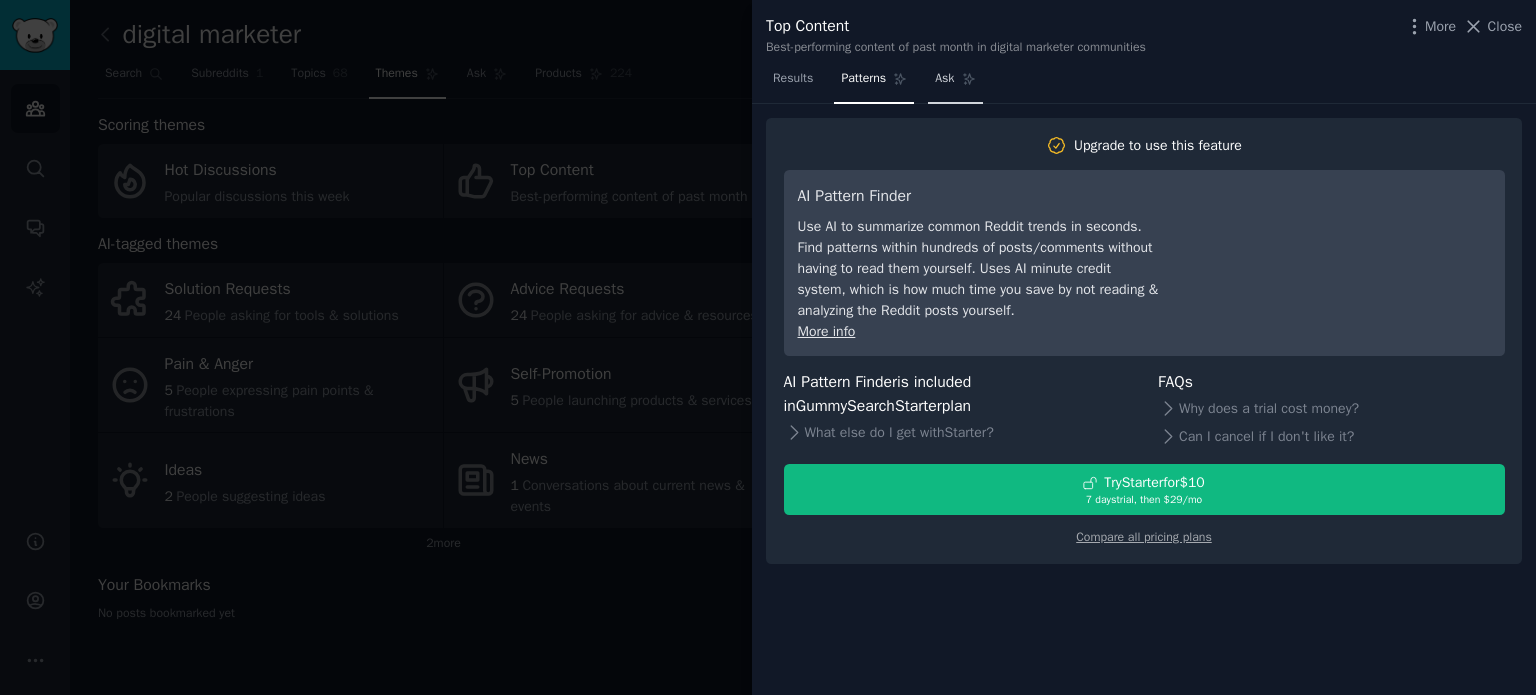 click on "Ask" at bounding box center (955, 83) 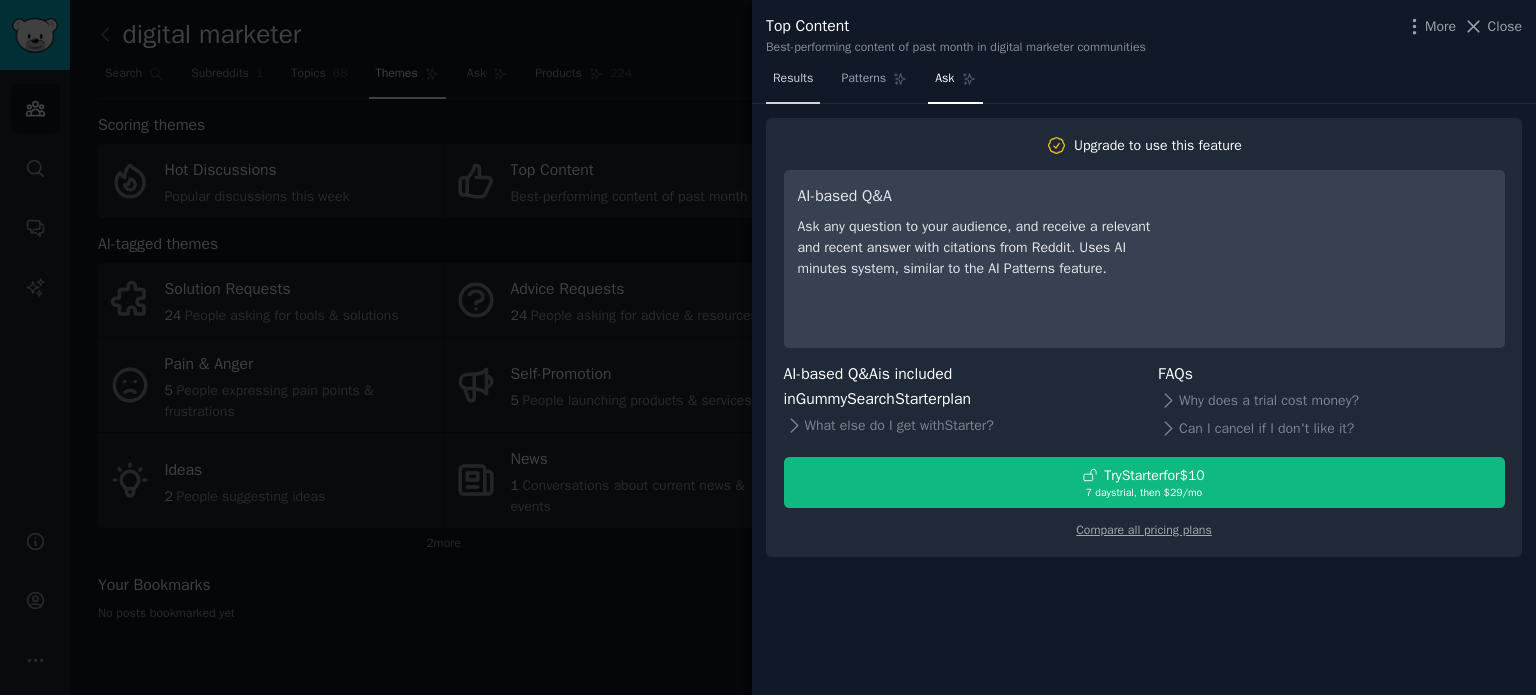 click on "Results" at bounding box center (793, 83) 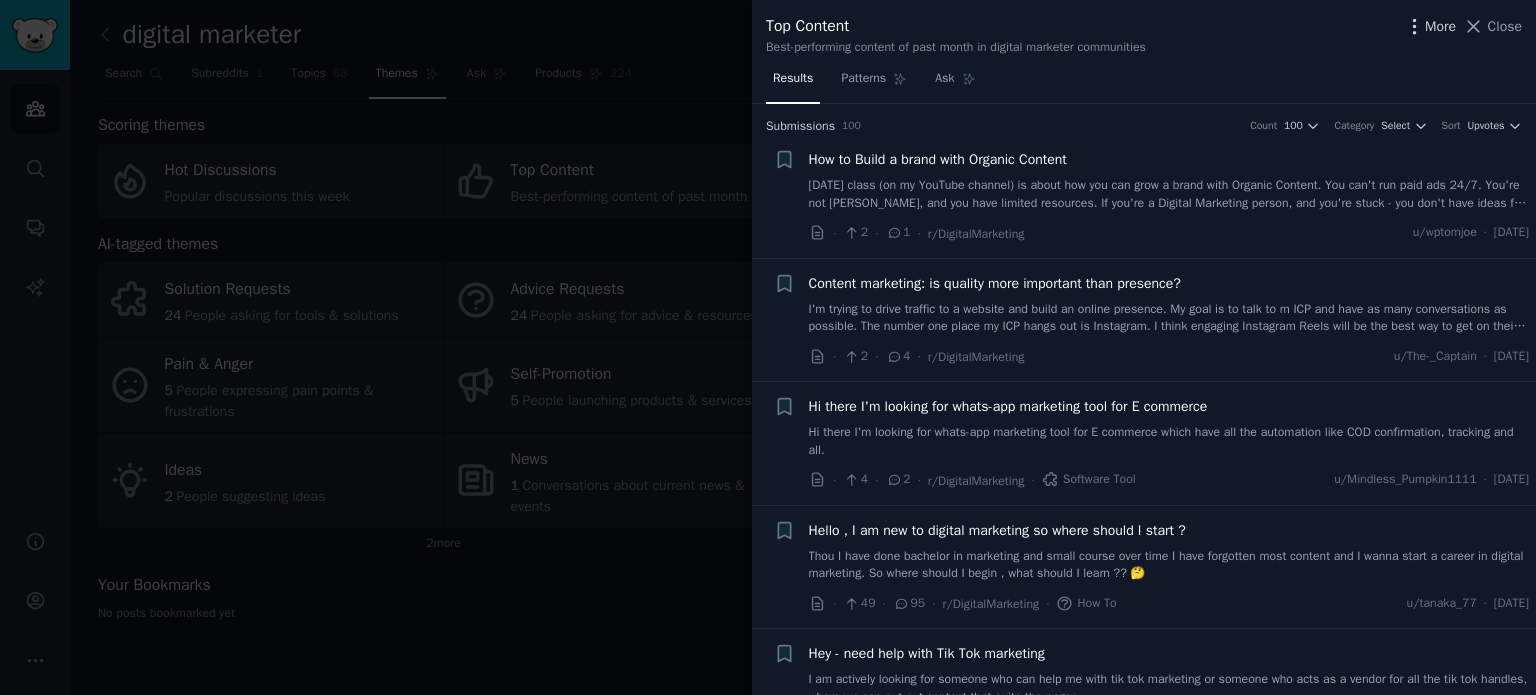 click on "More" at bounding box center (1440, 26) 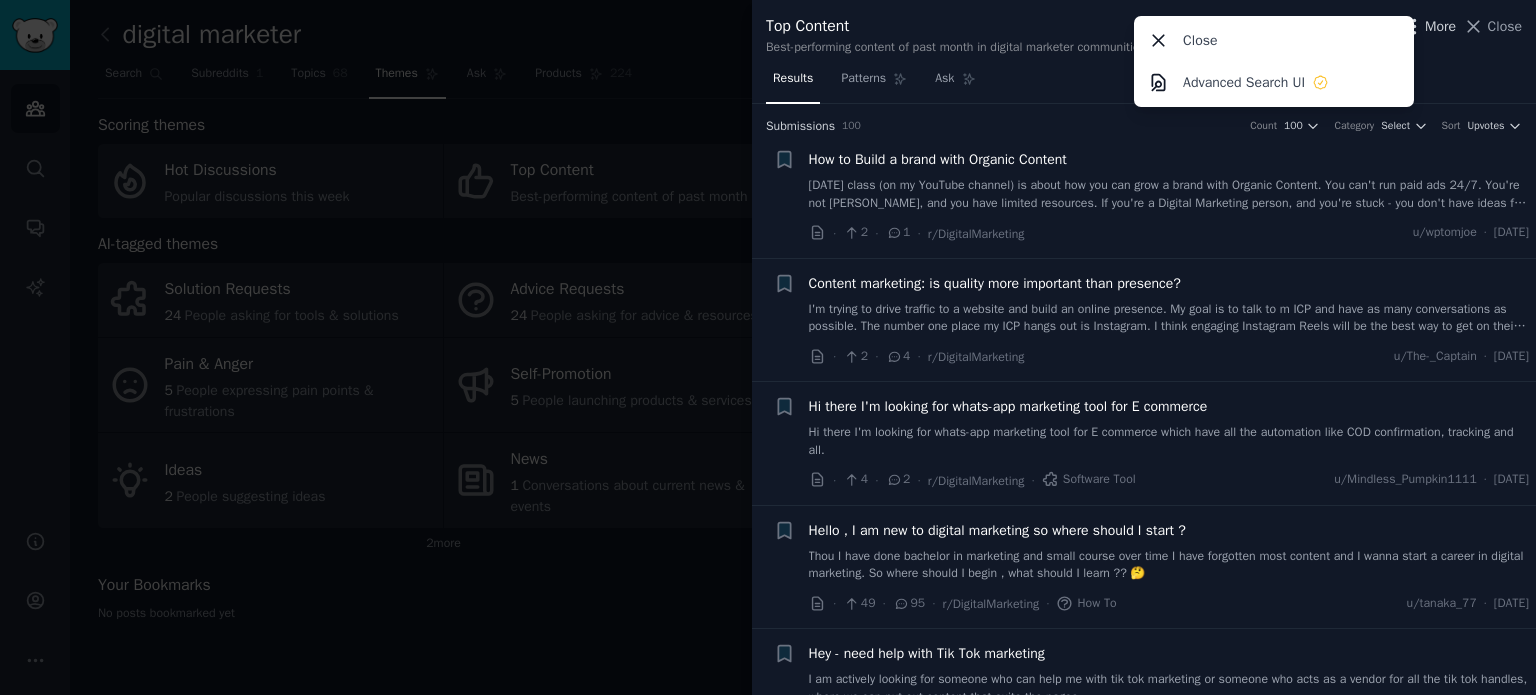 click on "More" at bounding box center (1440, 26) 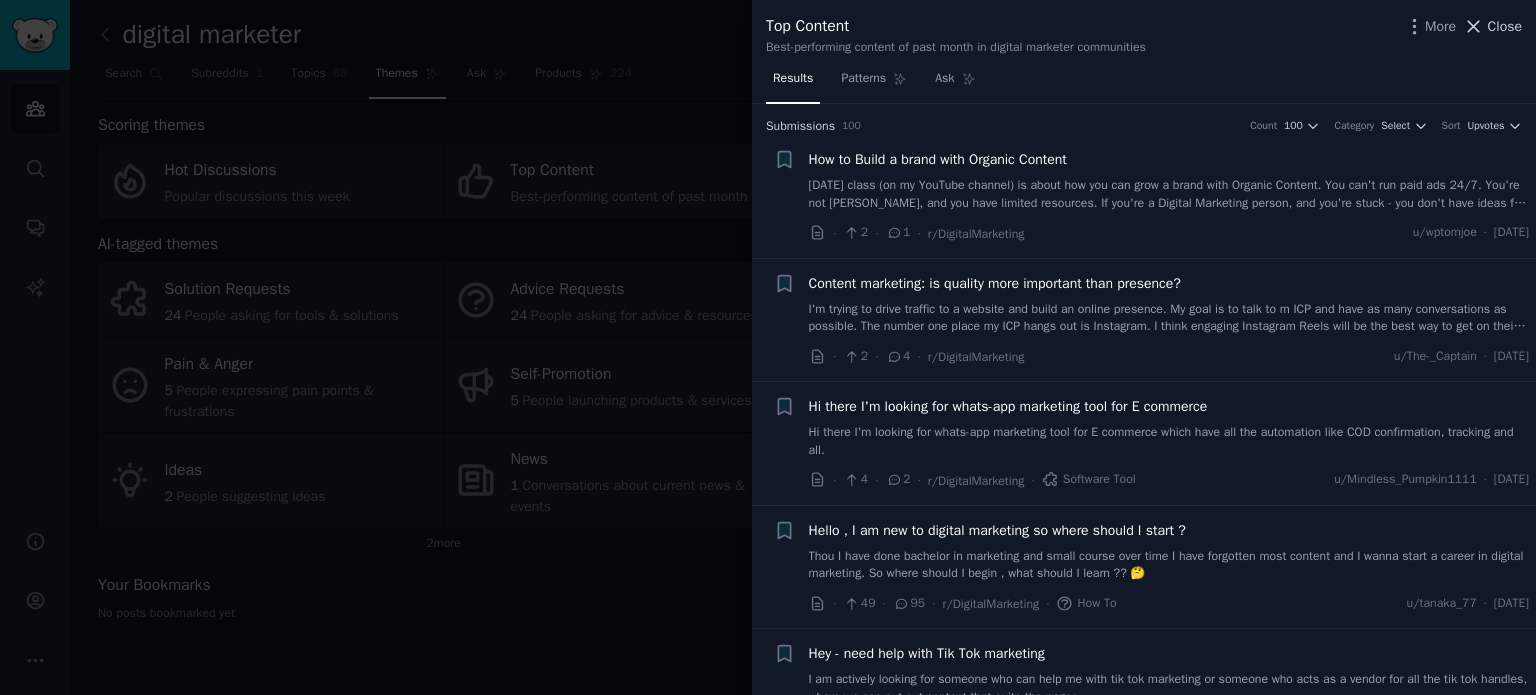 click 